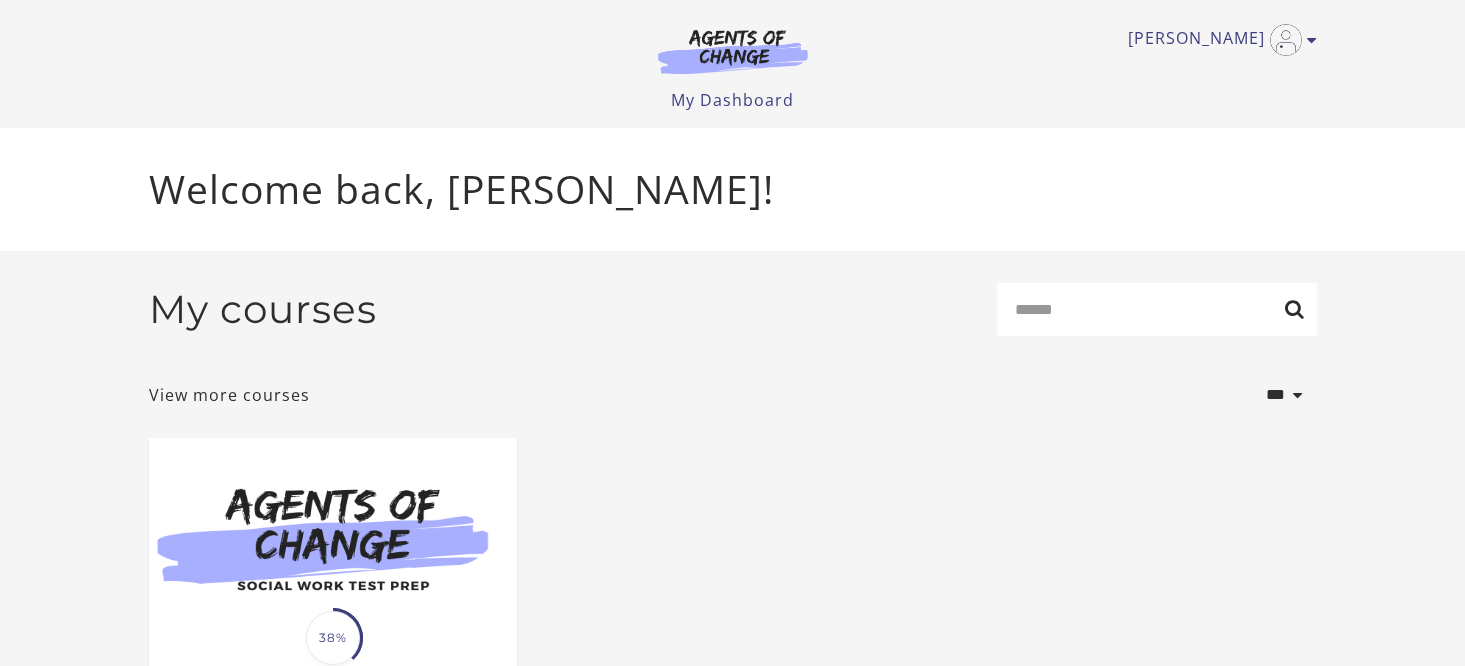 scroll, scrollTop: 0, scrollLeft: 0, axis: both 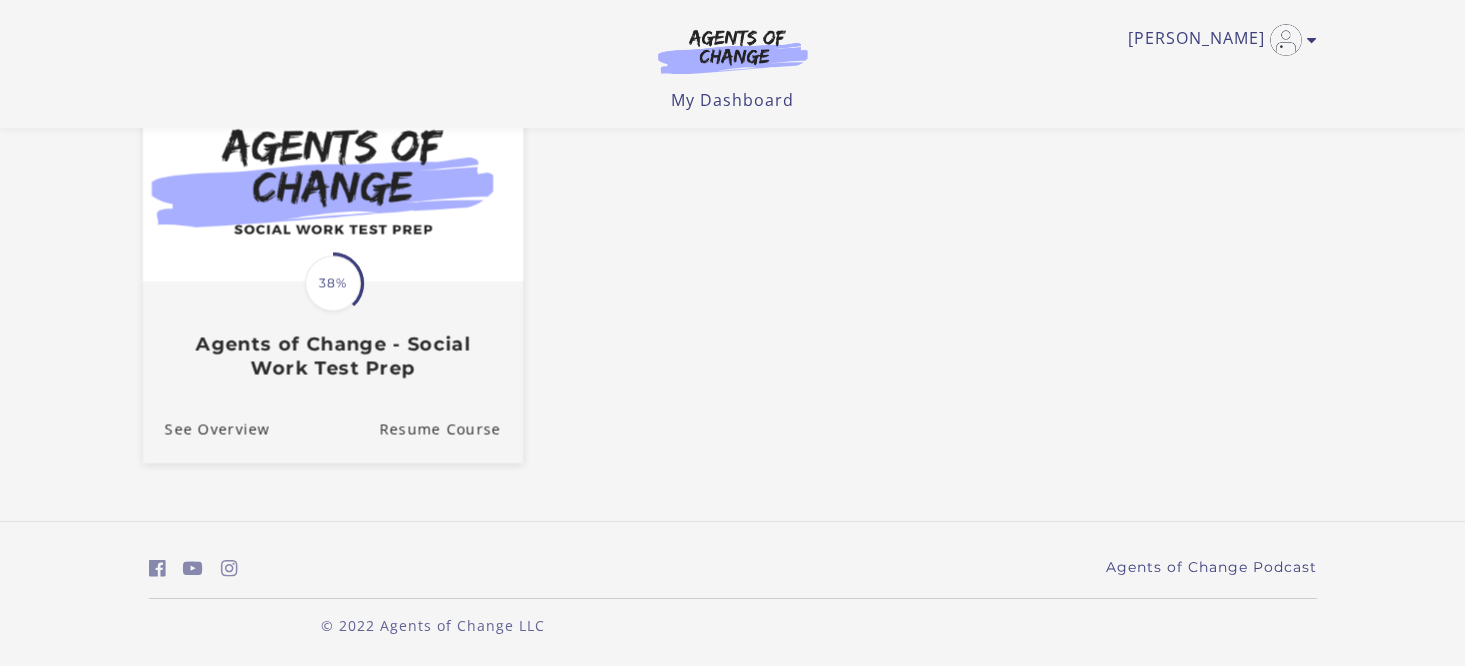click on "38%" at bounding box center (333, 283) 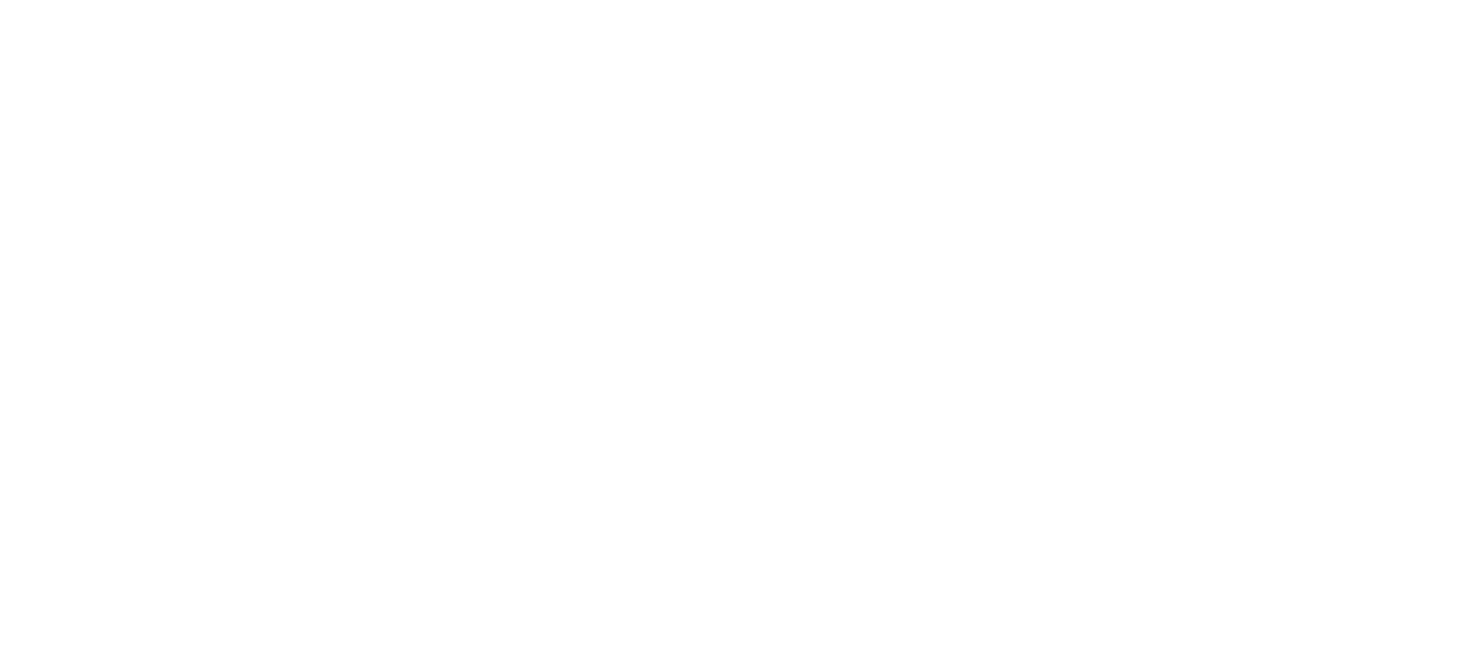 scroll, scrollTop: 0, scrollLeft: 0, axis: both 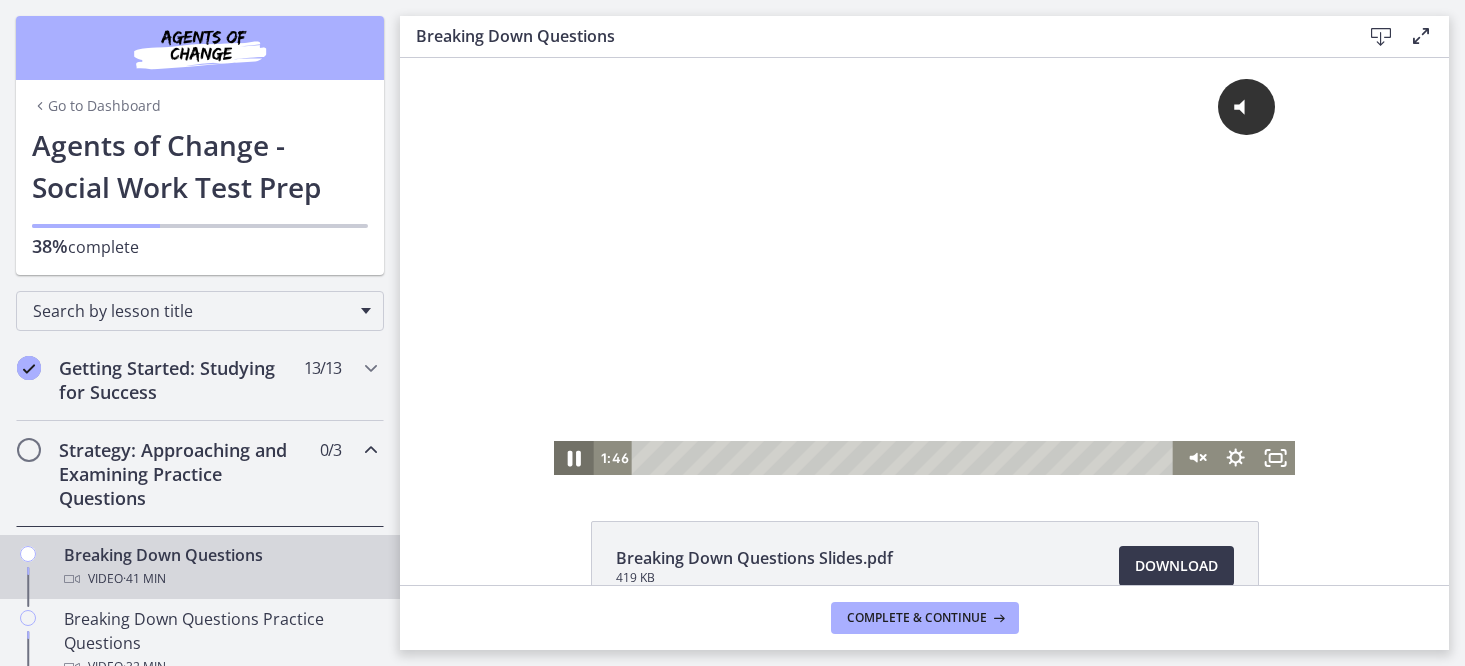 click 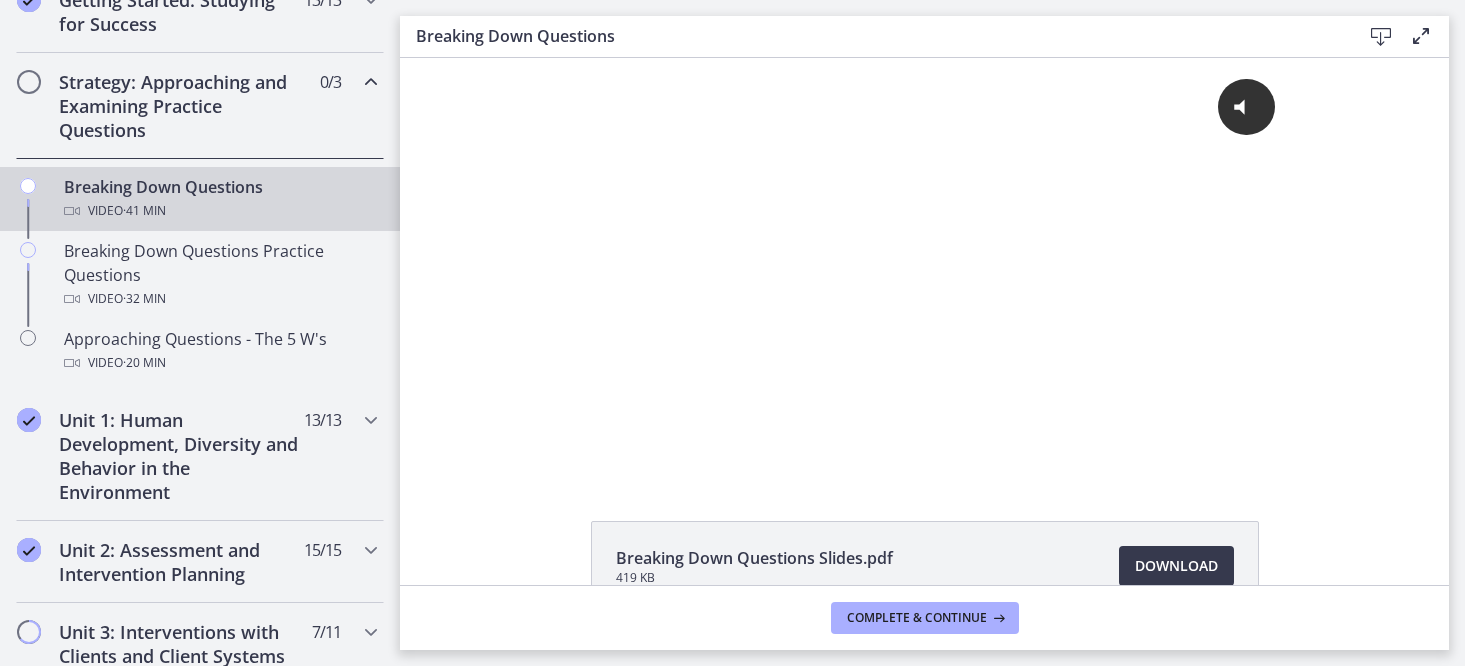 scroll, scrollTop: 370, scrollLeft: 0, axis: vertical 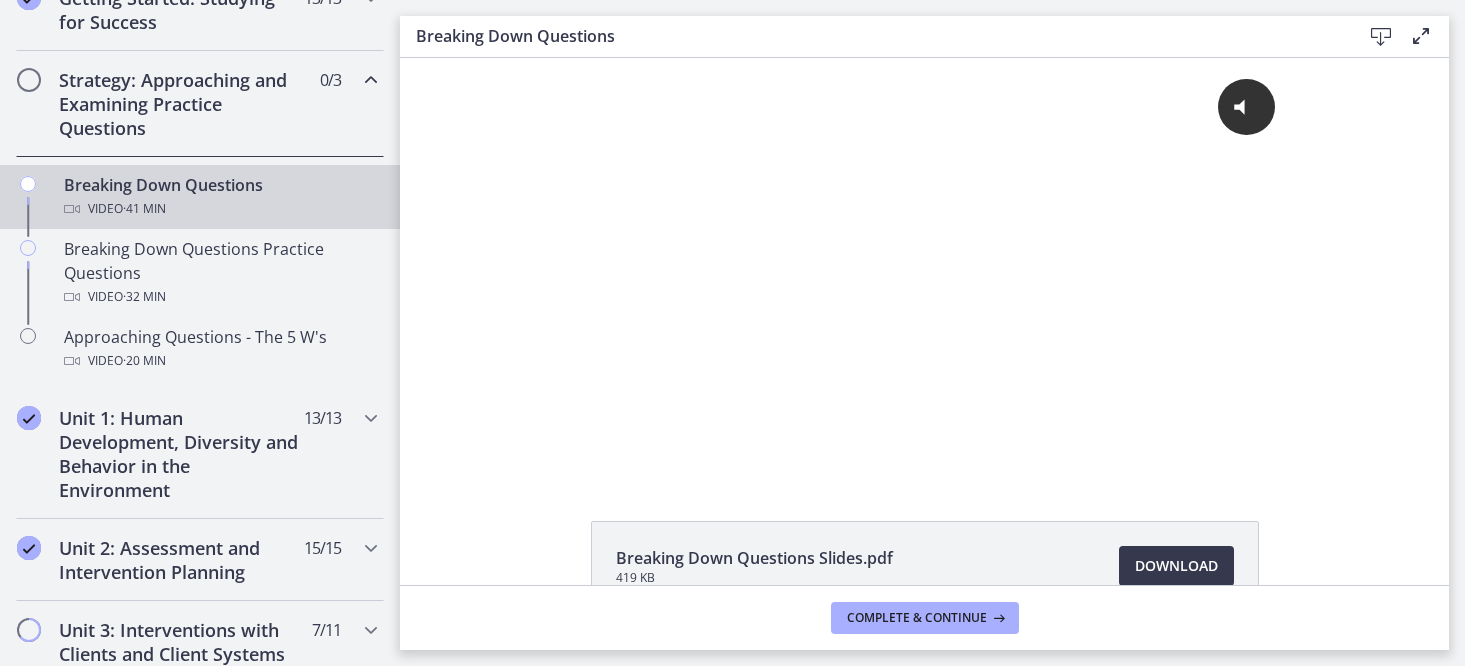 click at bounding box center [371, 80] 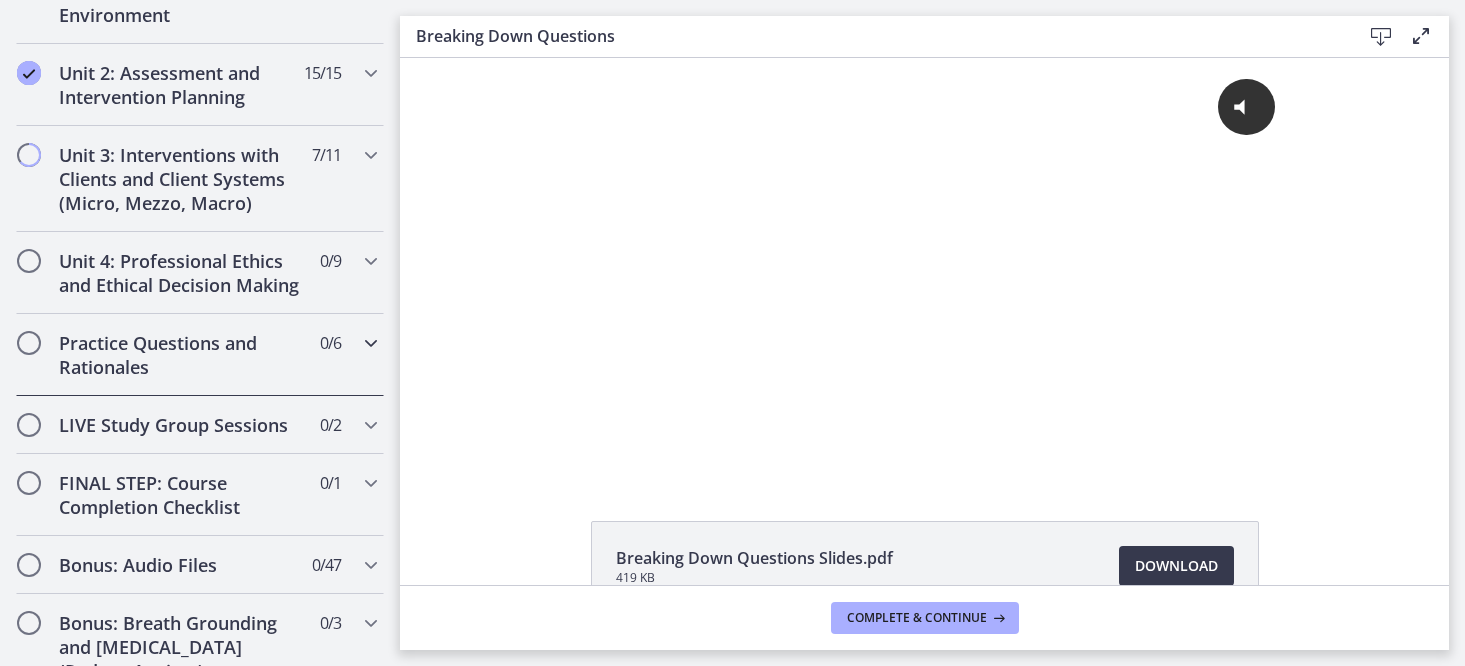 scroll, scrollTop: 587, scrollLeft: 0, axis: vertical 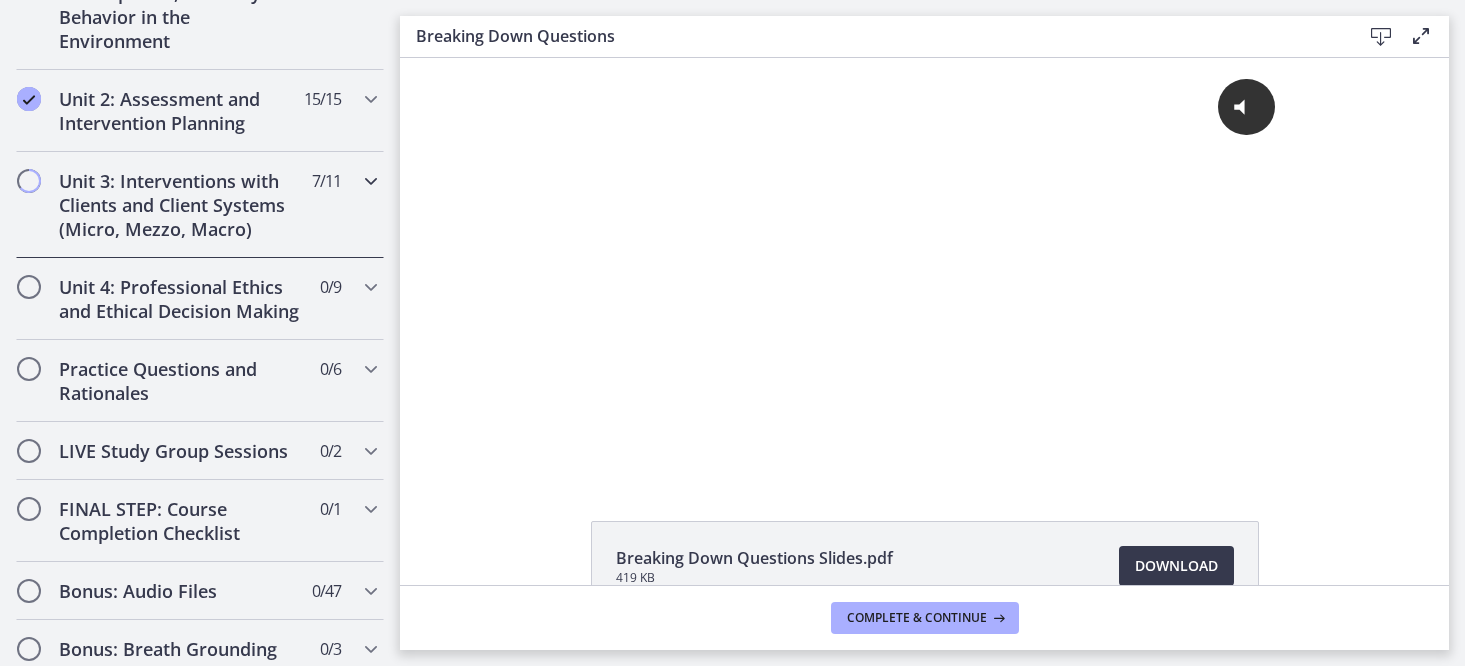 click at bounding box center (371, 181) 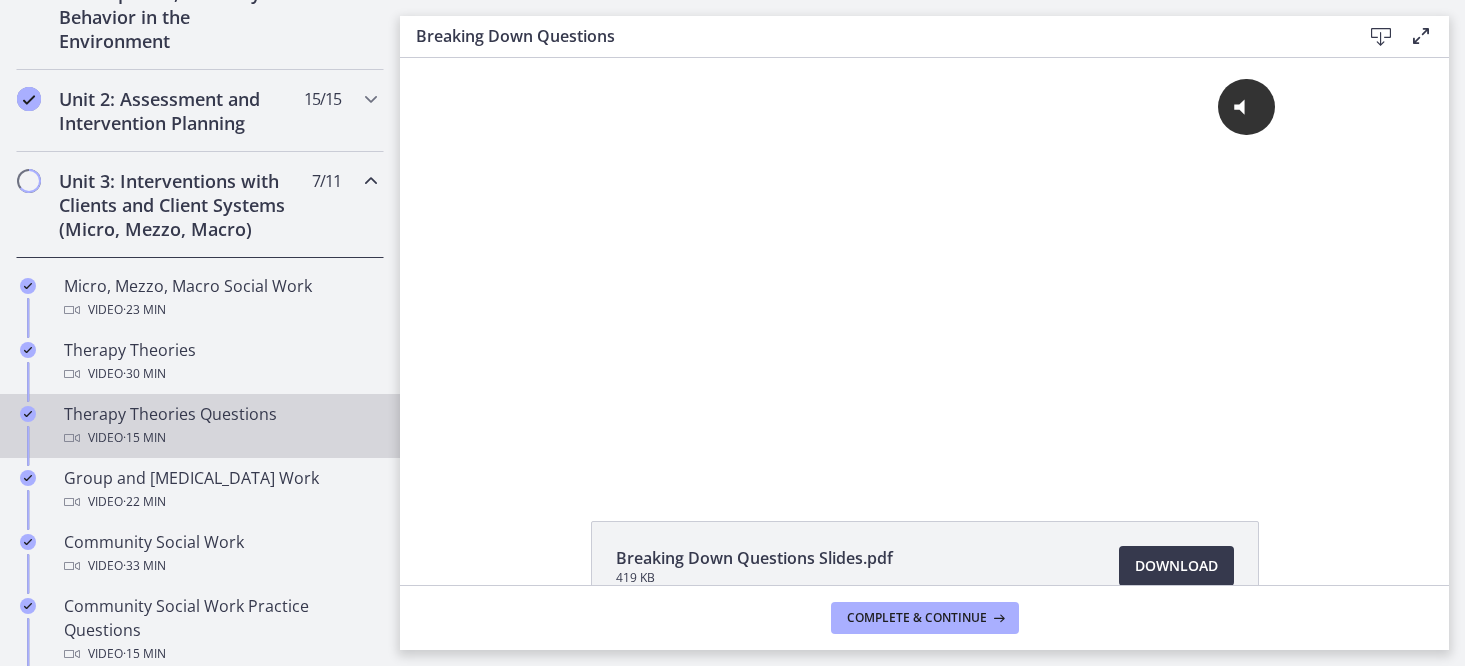 scroll, scrollTop: 1061, scrollLeft: 0, axis: vertical 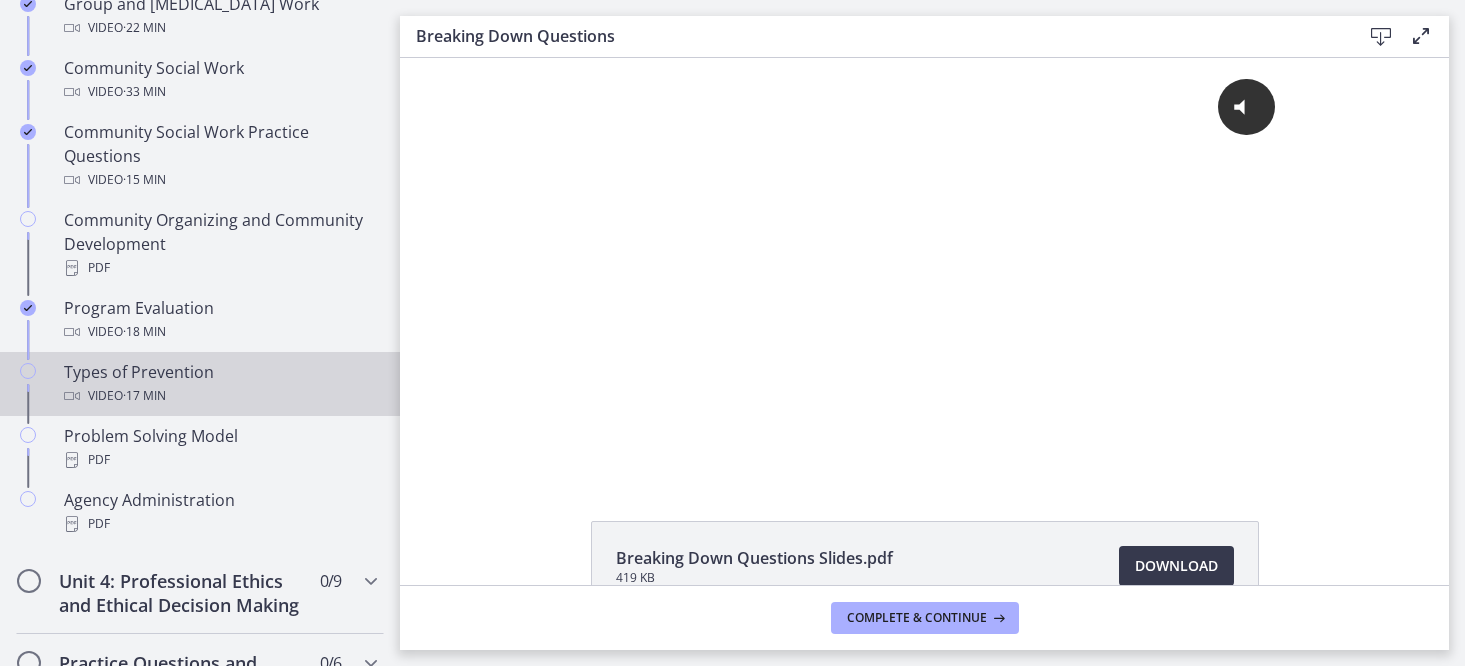 click on "Types of Prevention
Video
·  17 min" at bounding box center [220, 384] 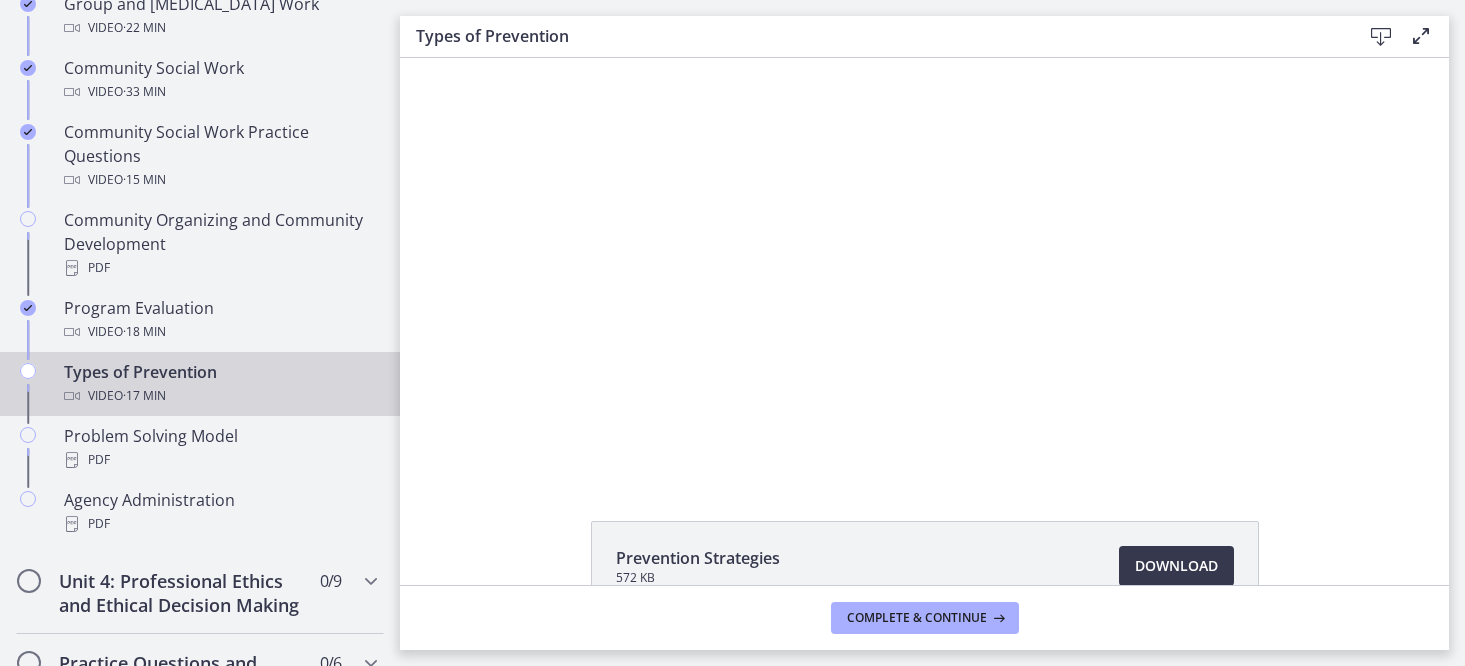 scroll, scrollTop: 0, scrollLeft: 0, axis: both 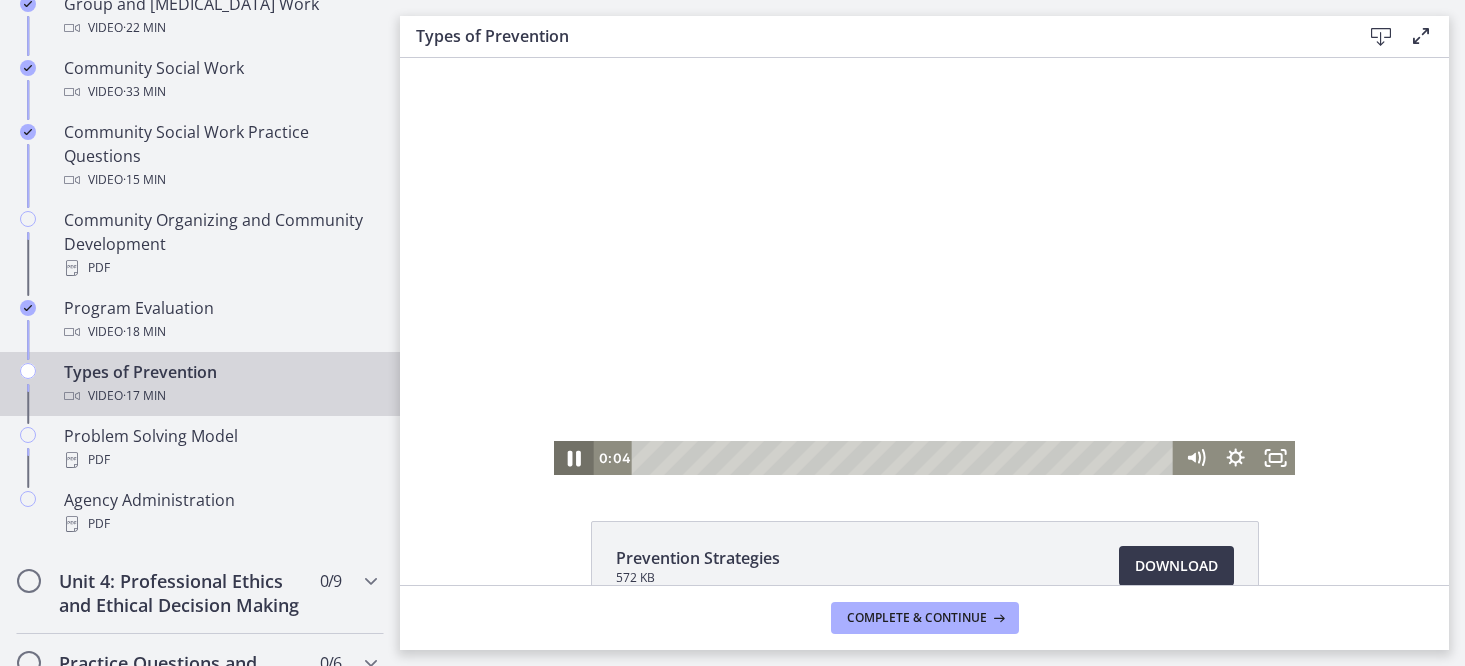 click 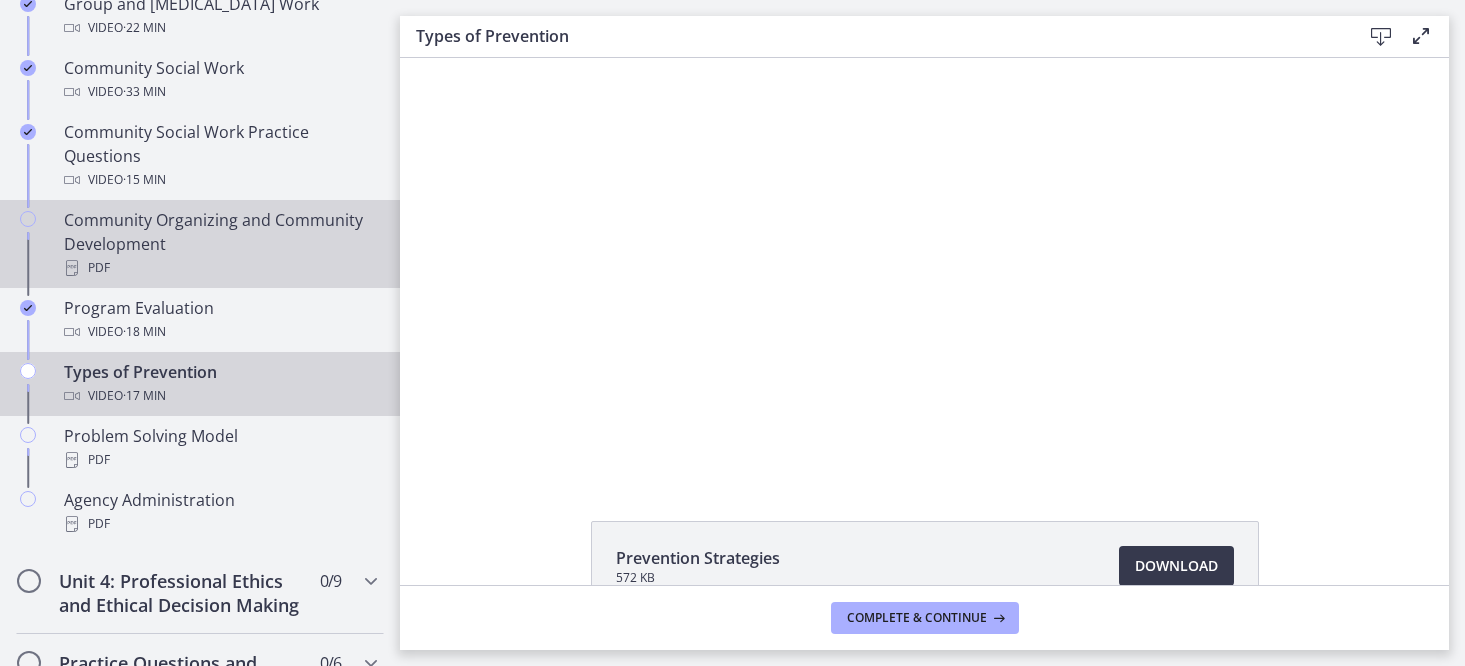 click on "Community Organizing and Community Development
PDF" at bounding box center (220, 244) 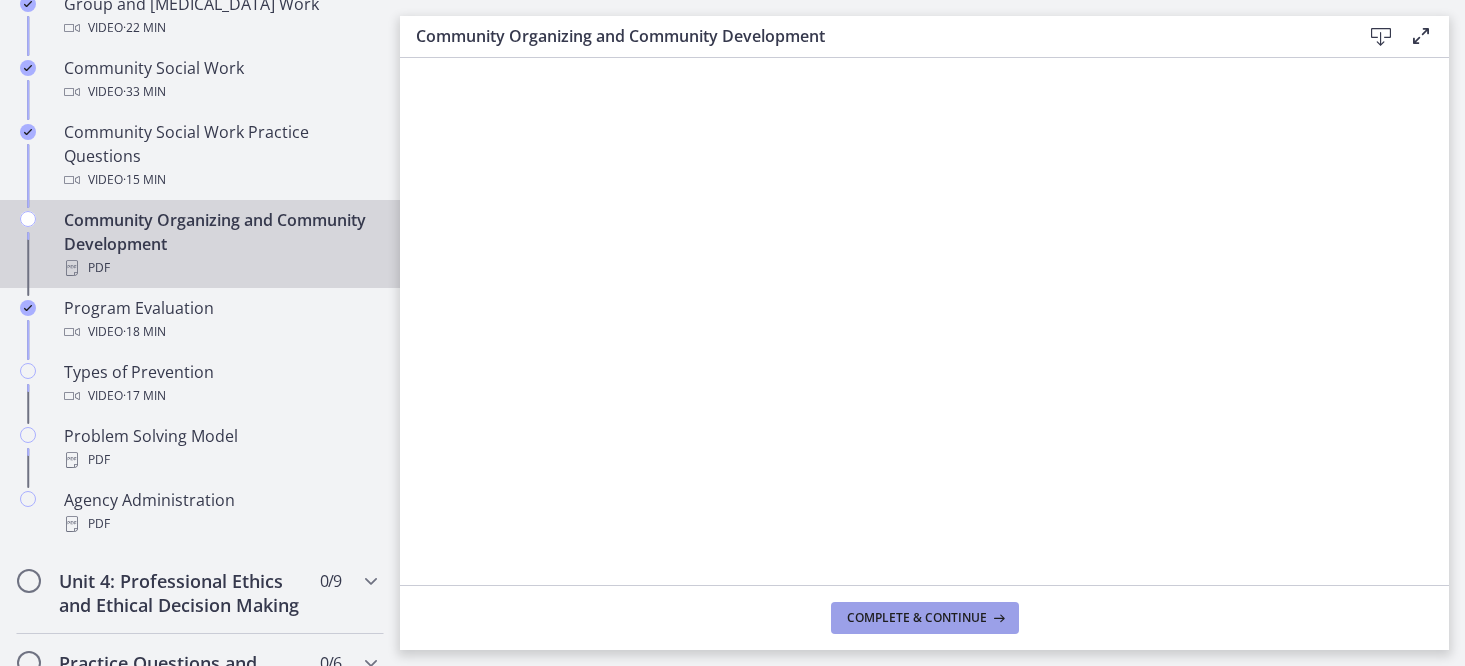 click on "Complete & continue" at bounding box center (917, 618) 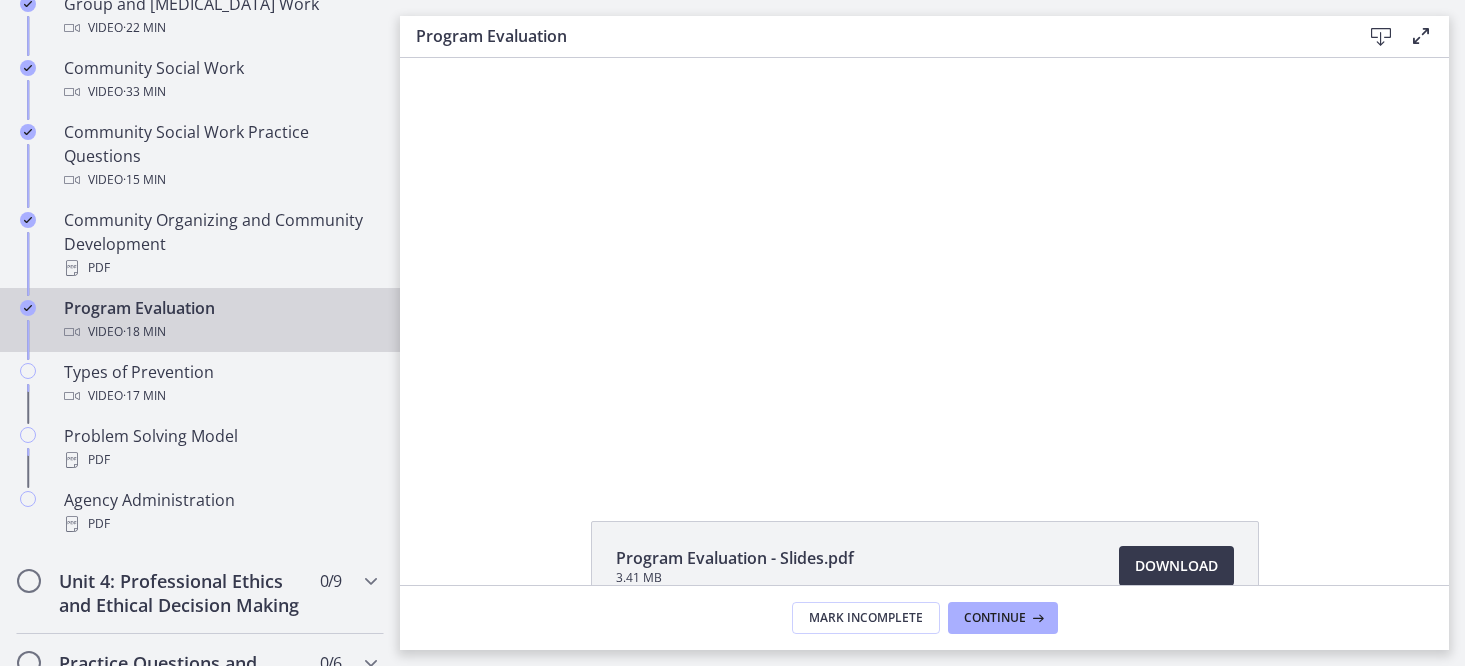 scroll, scrollTop: 0, scrollLeft: 0, axis: both 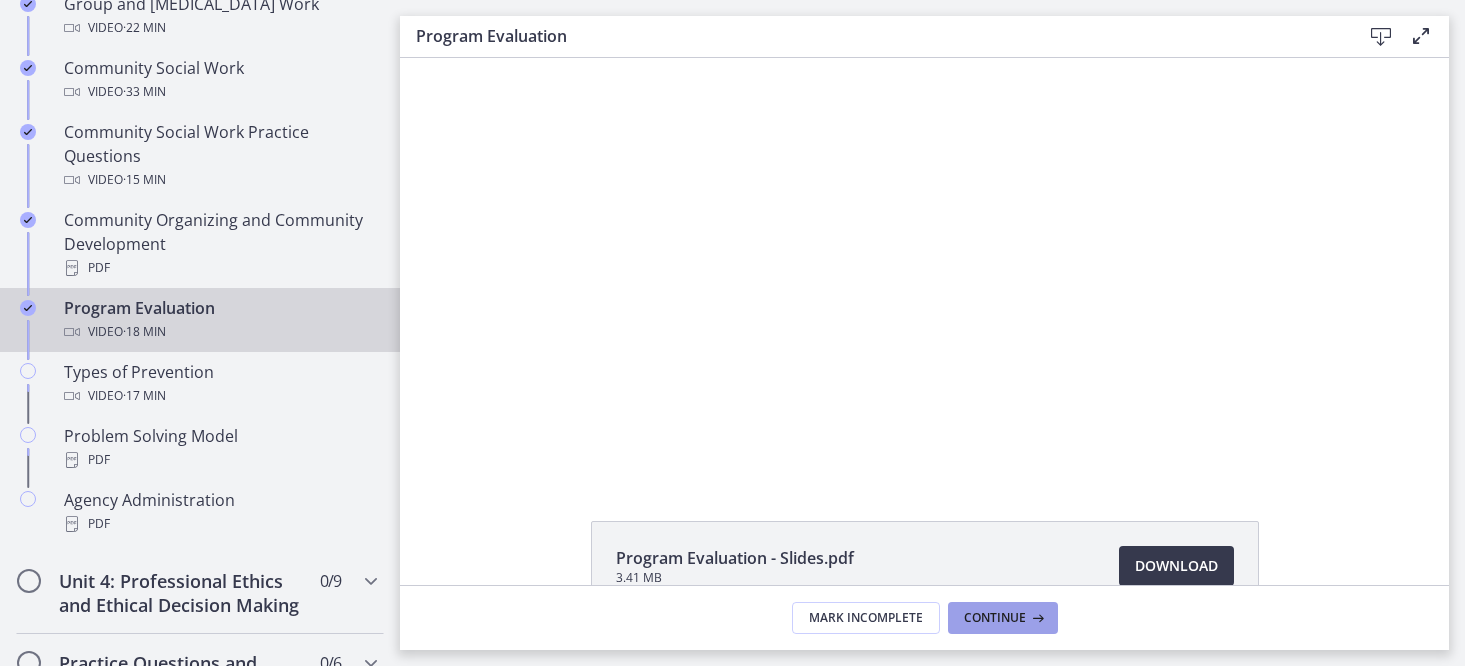 click at bounding box center [1036, 618] 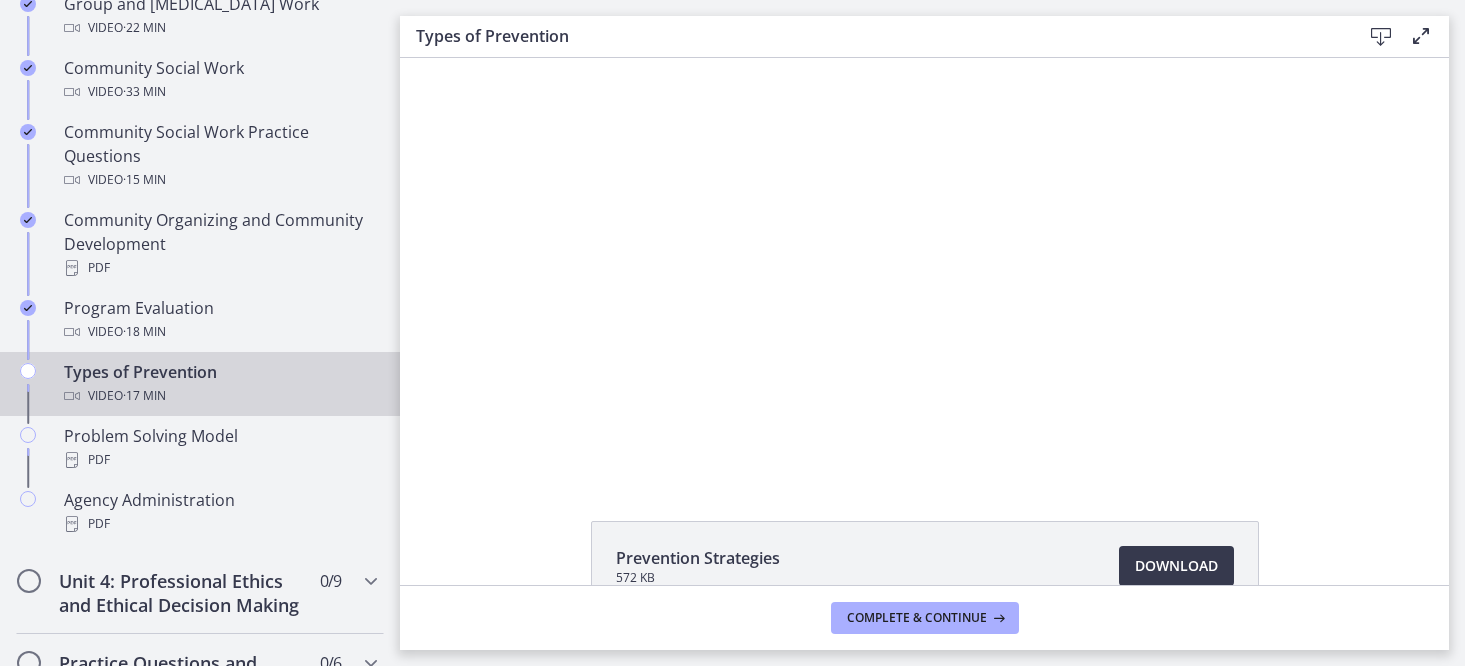 scroll, scrollTop: 0, scrollLeft: 0, axis: both 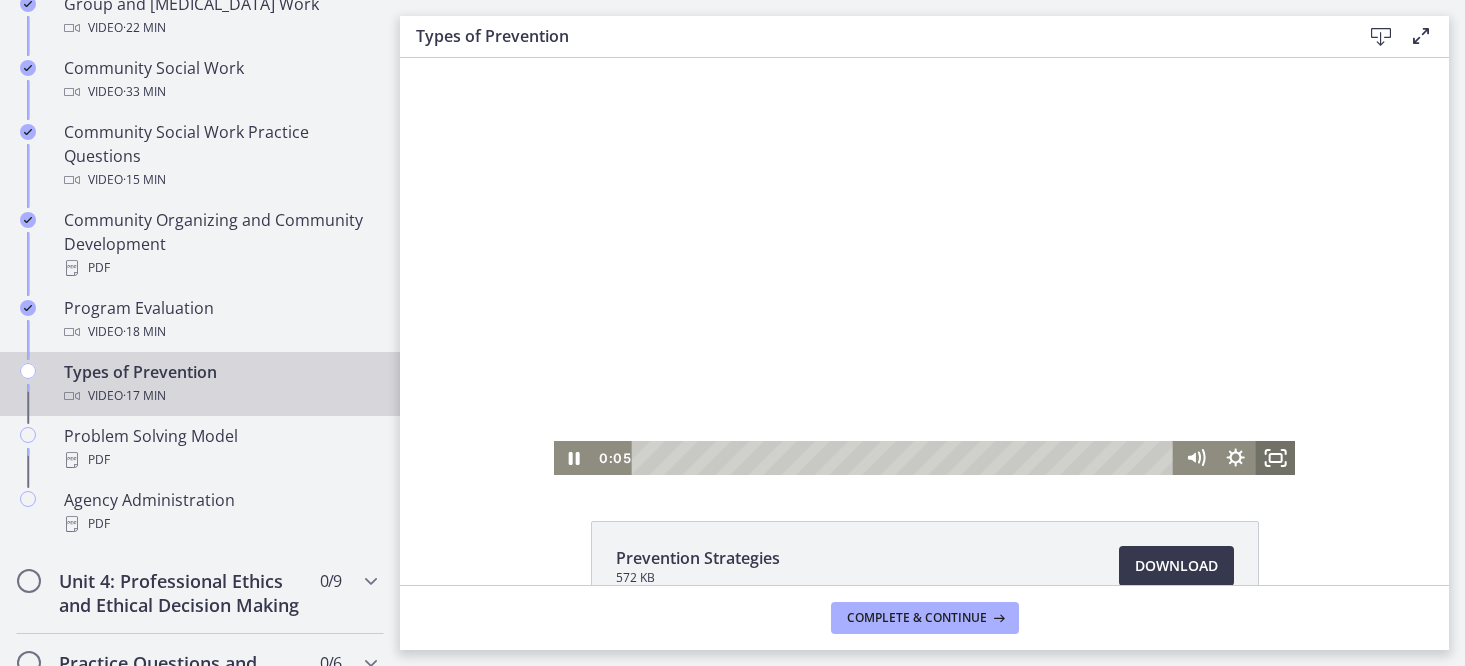 click 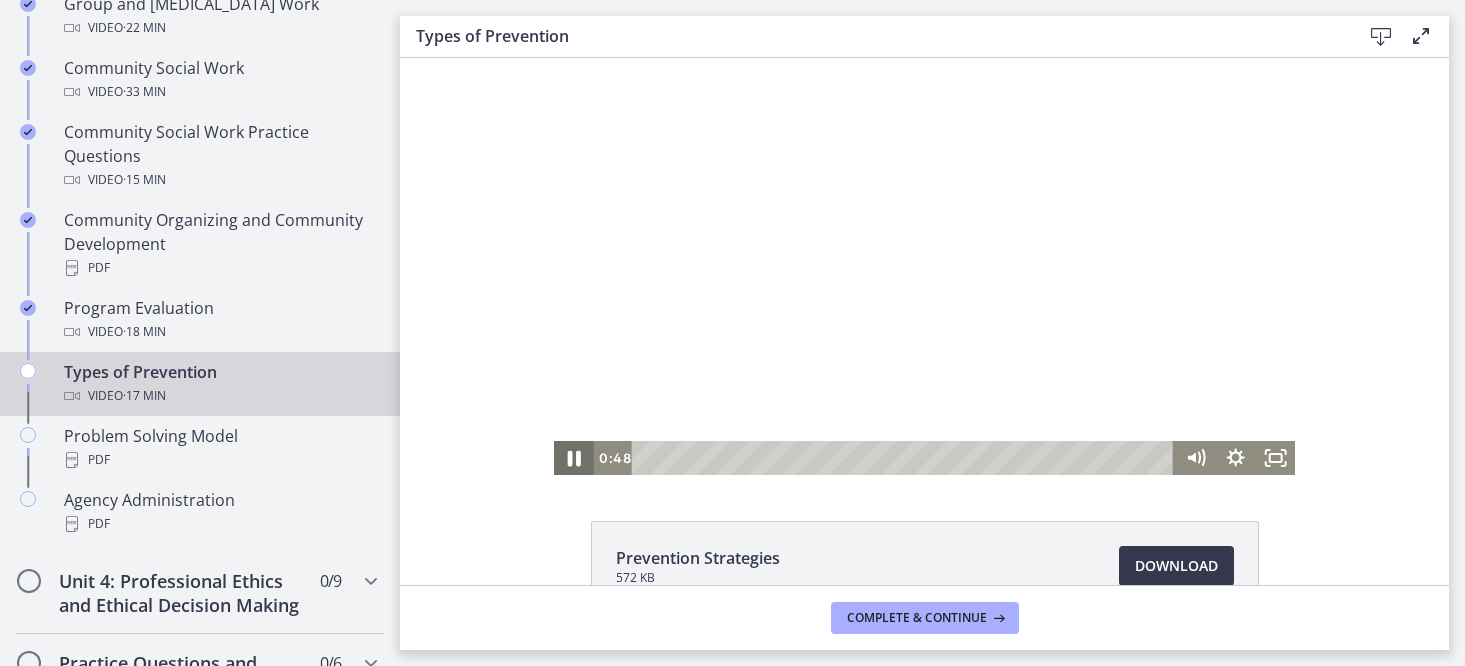 click 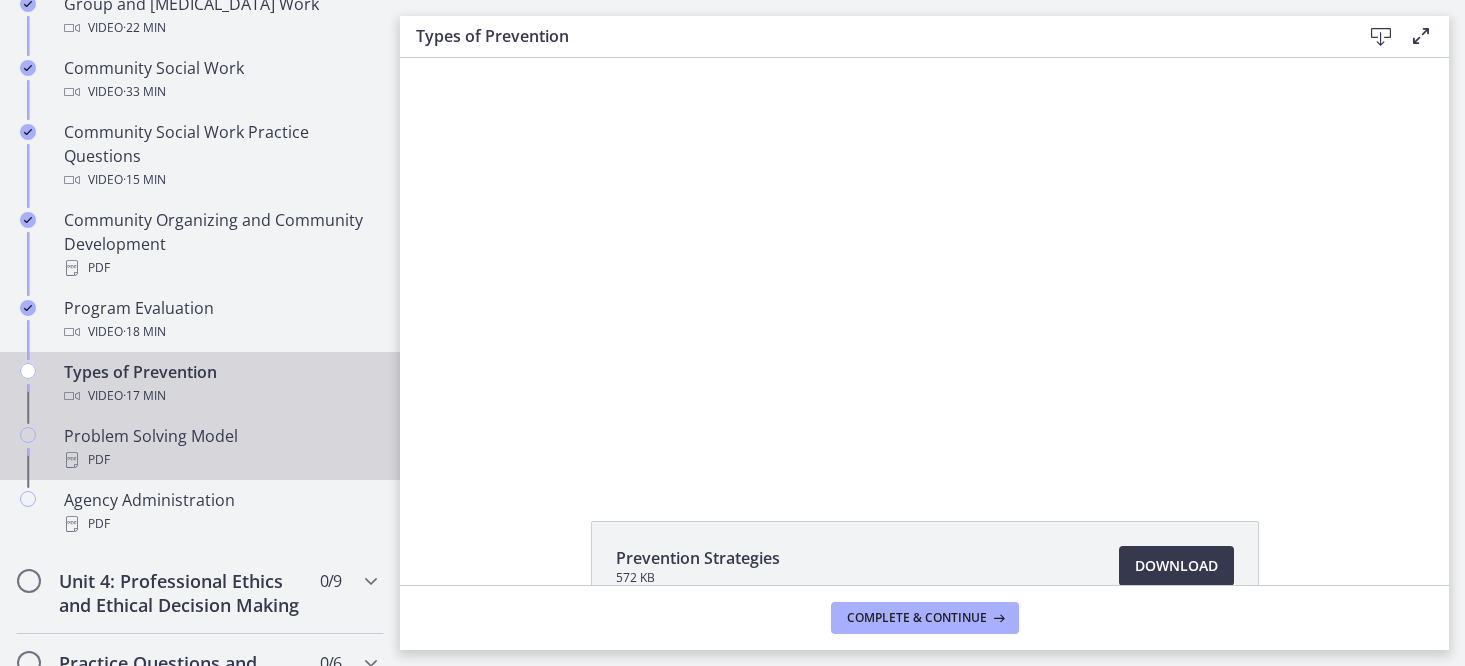 click on "Problem Solving Model
PDF" at bounding box center [220, 448] 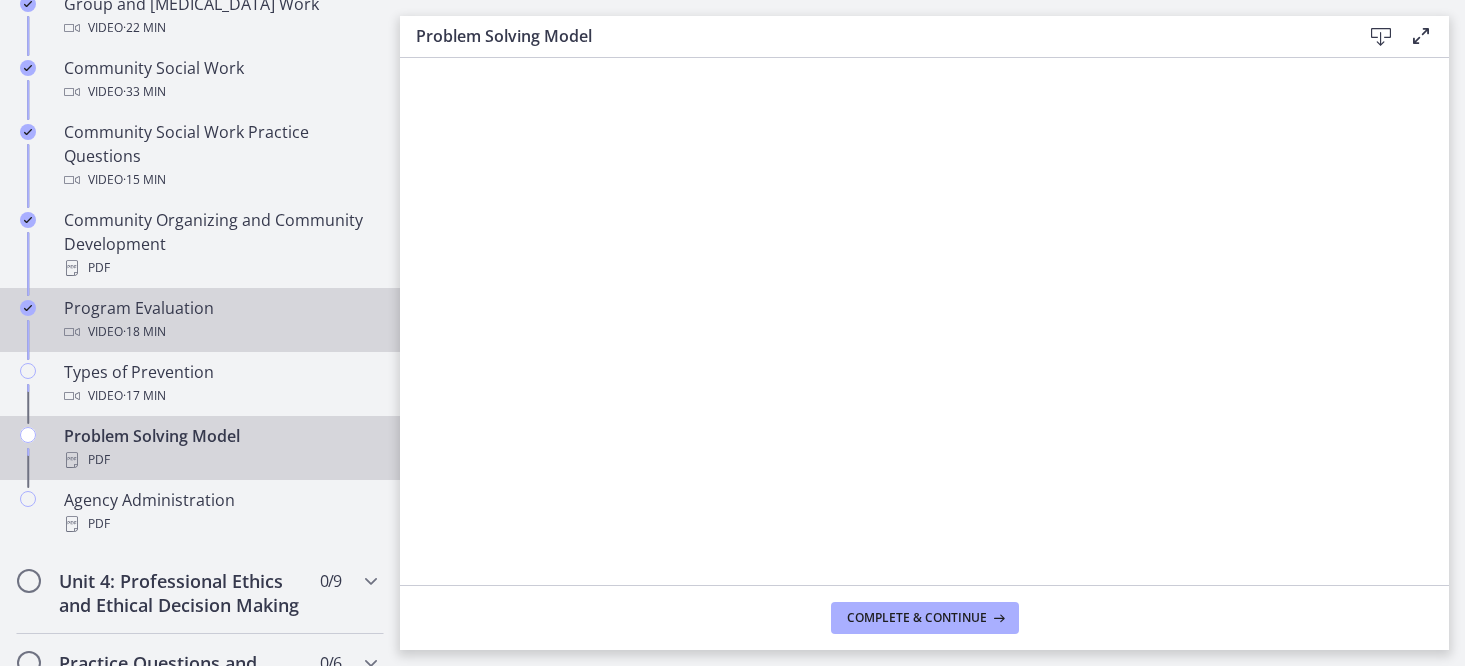 scroll, scrollTop: 0, scrollLeft: 0, axis: both 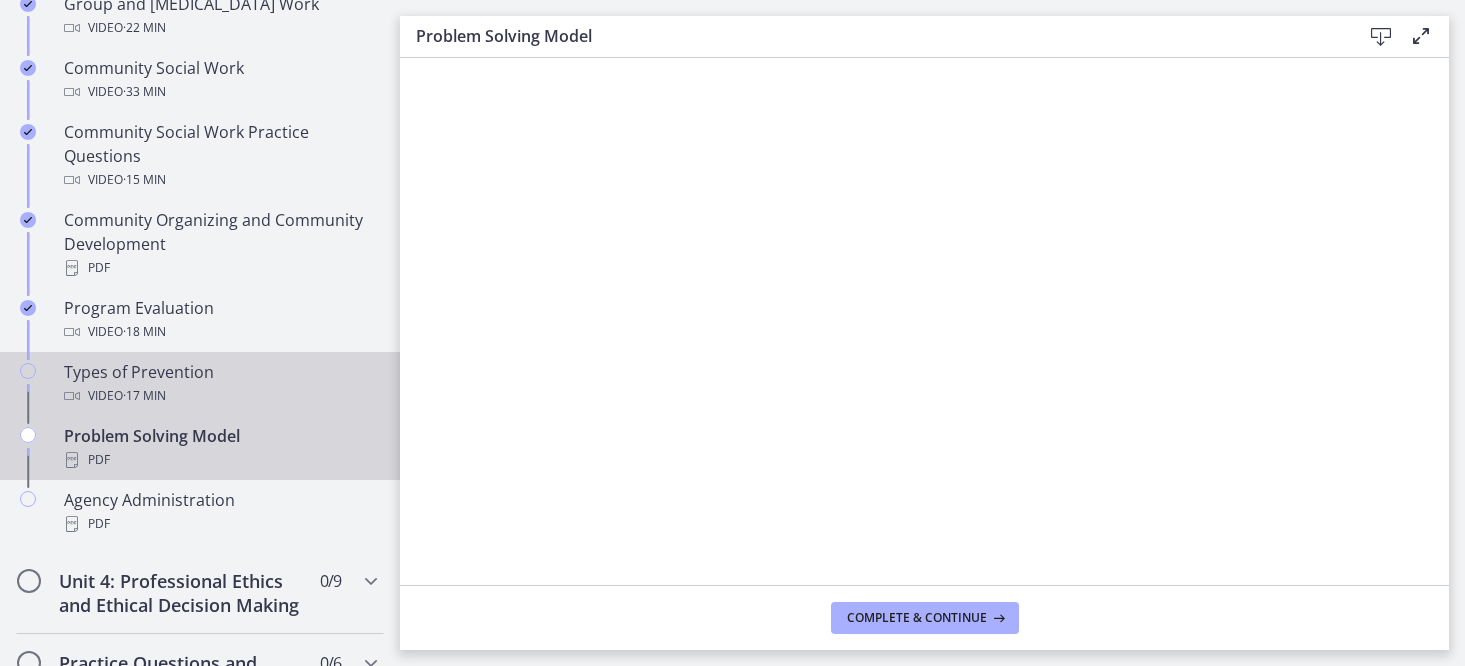 click on "Video
·  17 min" at bounding box center [220, 396] 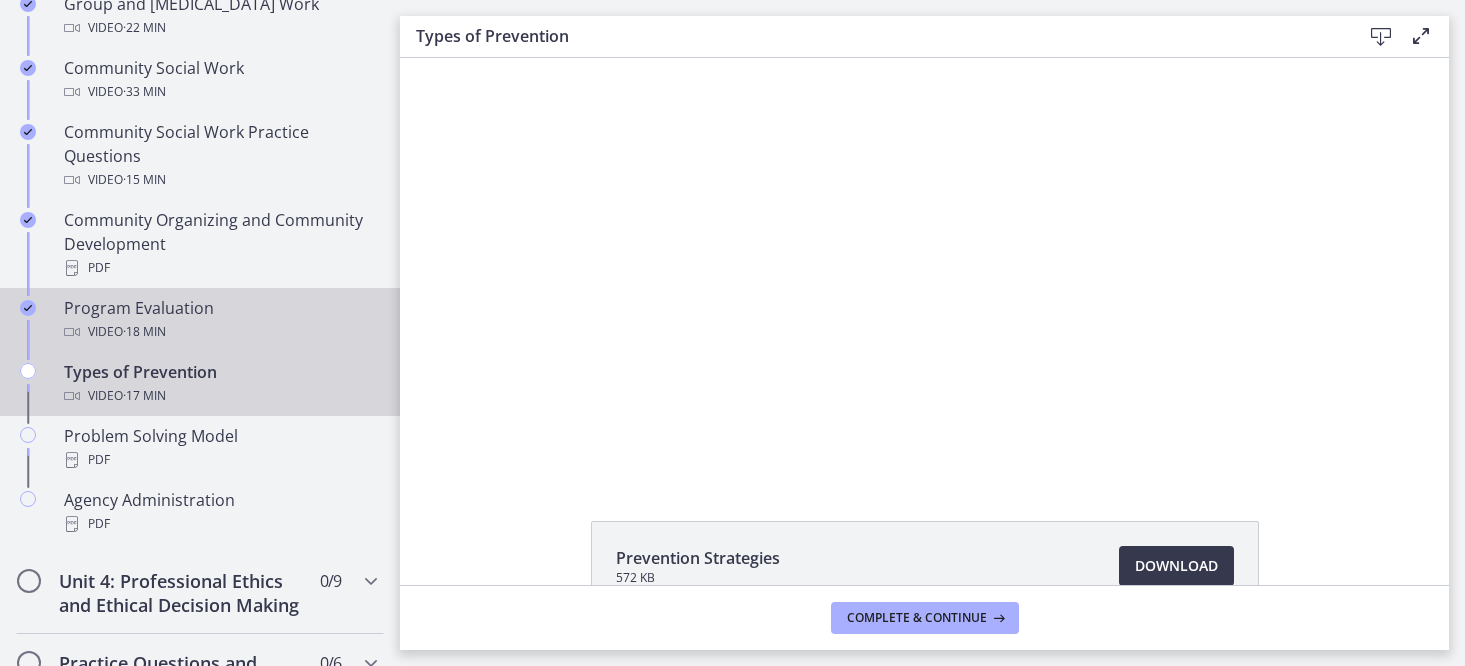 scroll, scrollTop: 0, scrollLeft: 0, axis: both 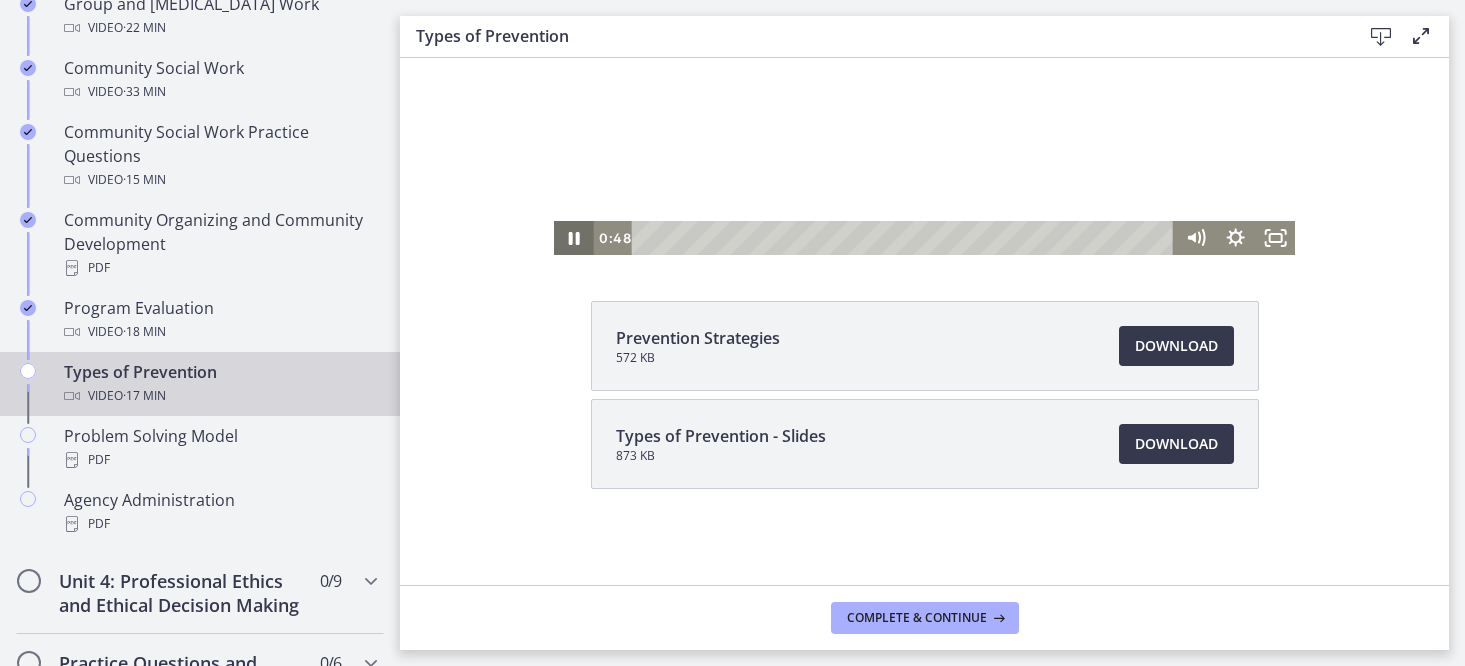 click 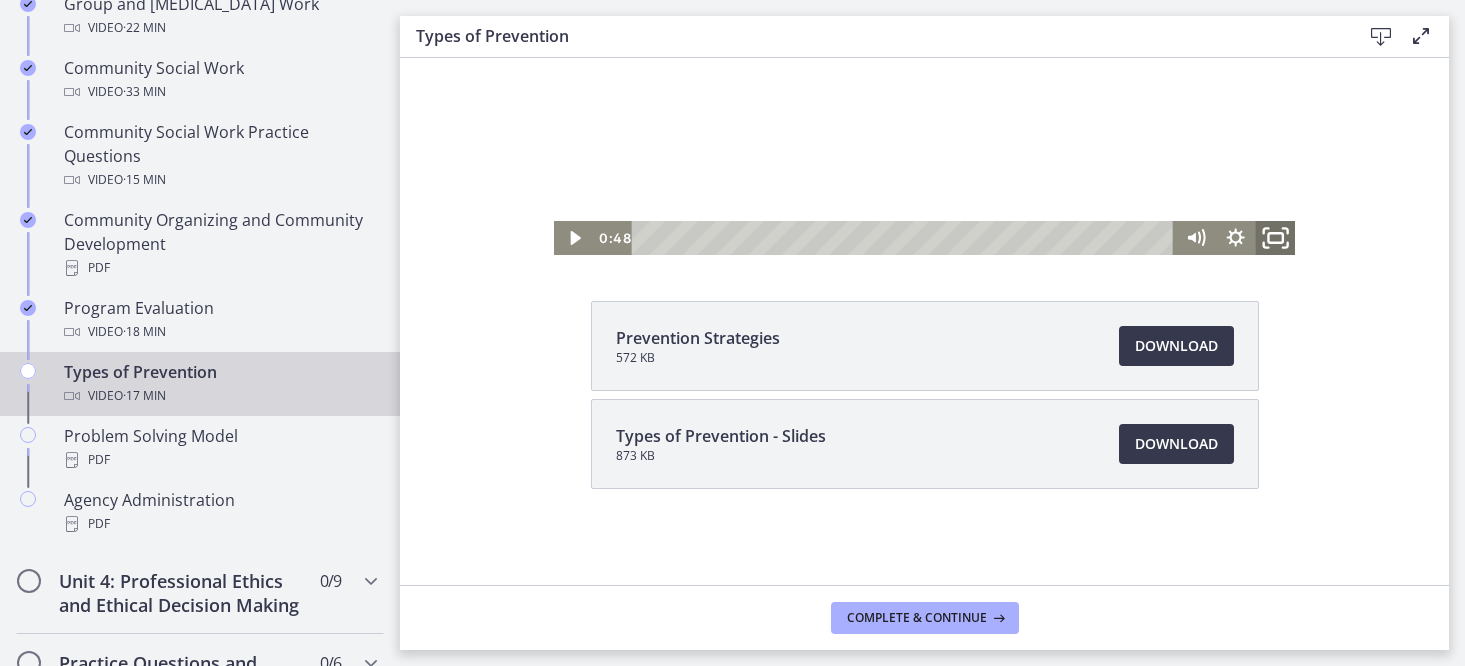 click 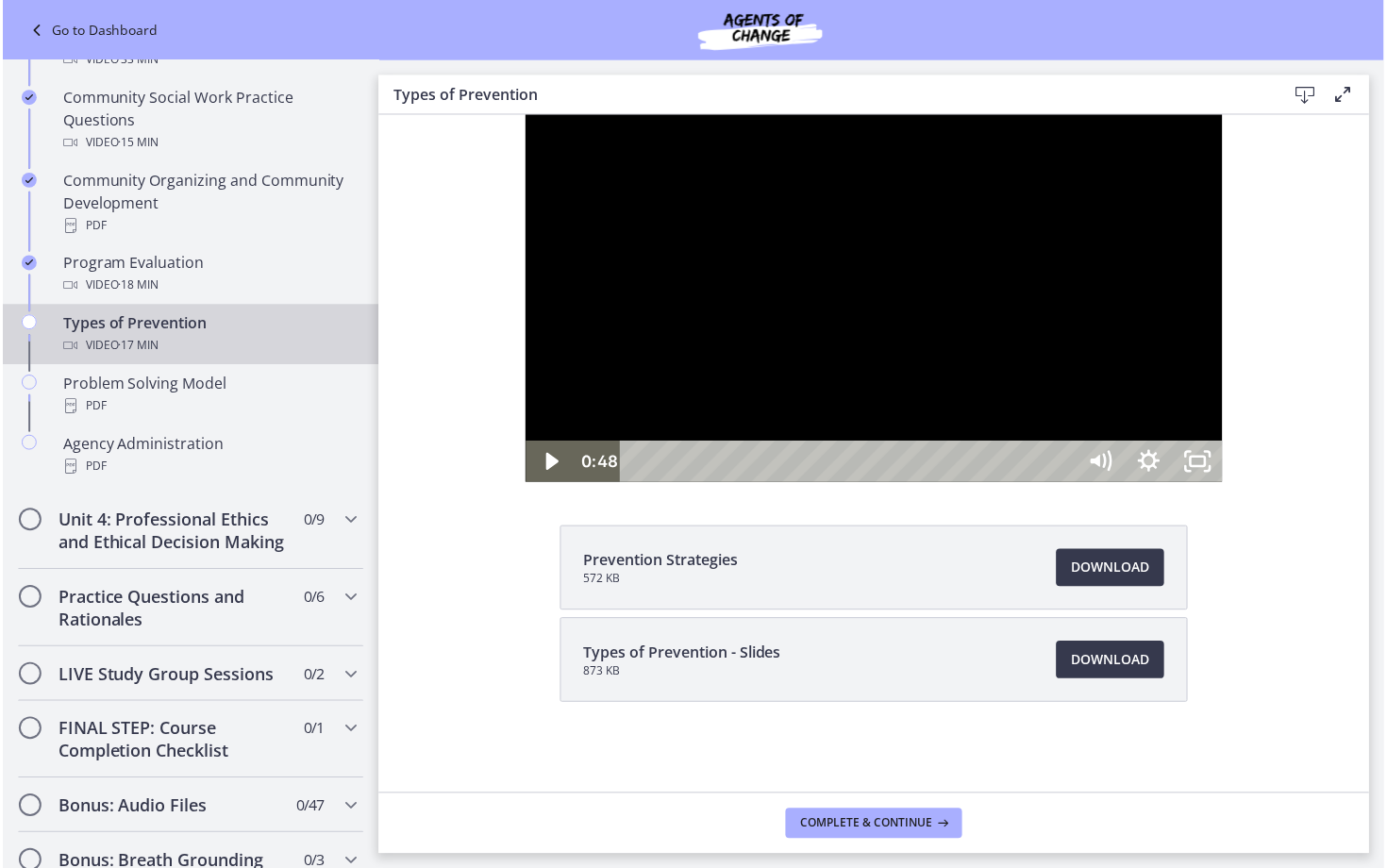 scroll, scrollTop: 0, scrollLeft: 0, axis: both 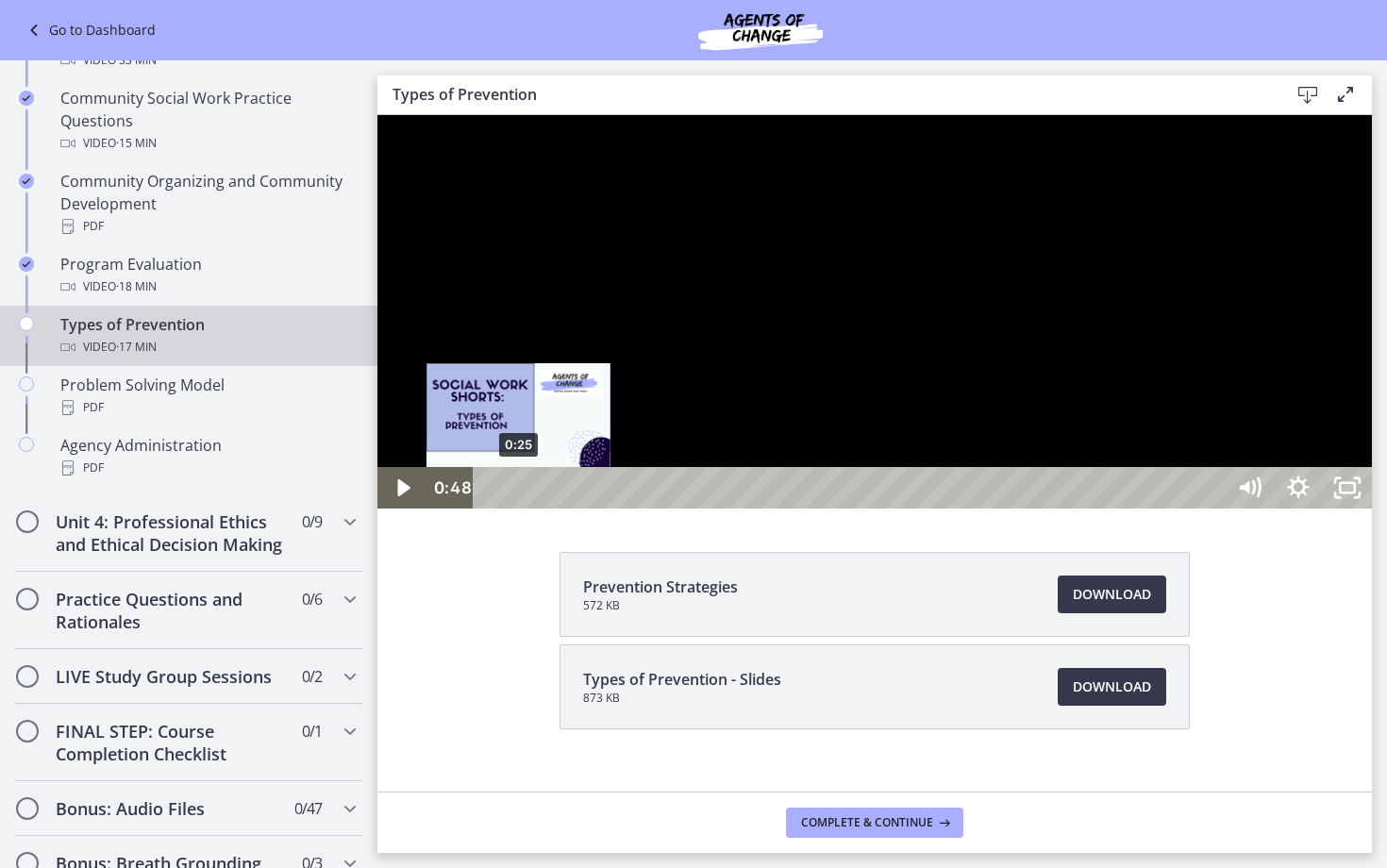click on "0:25" at bounding box center (852, 488) 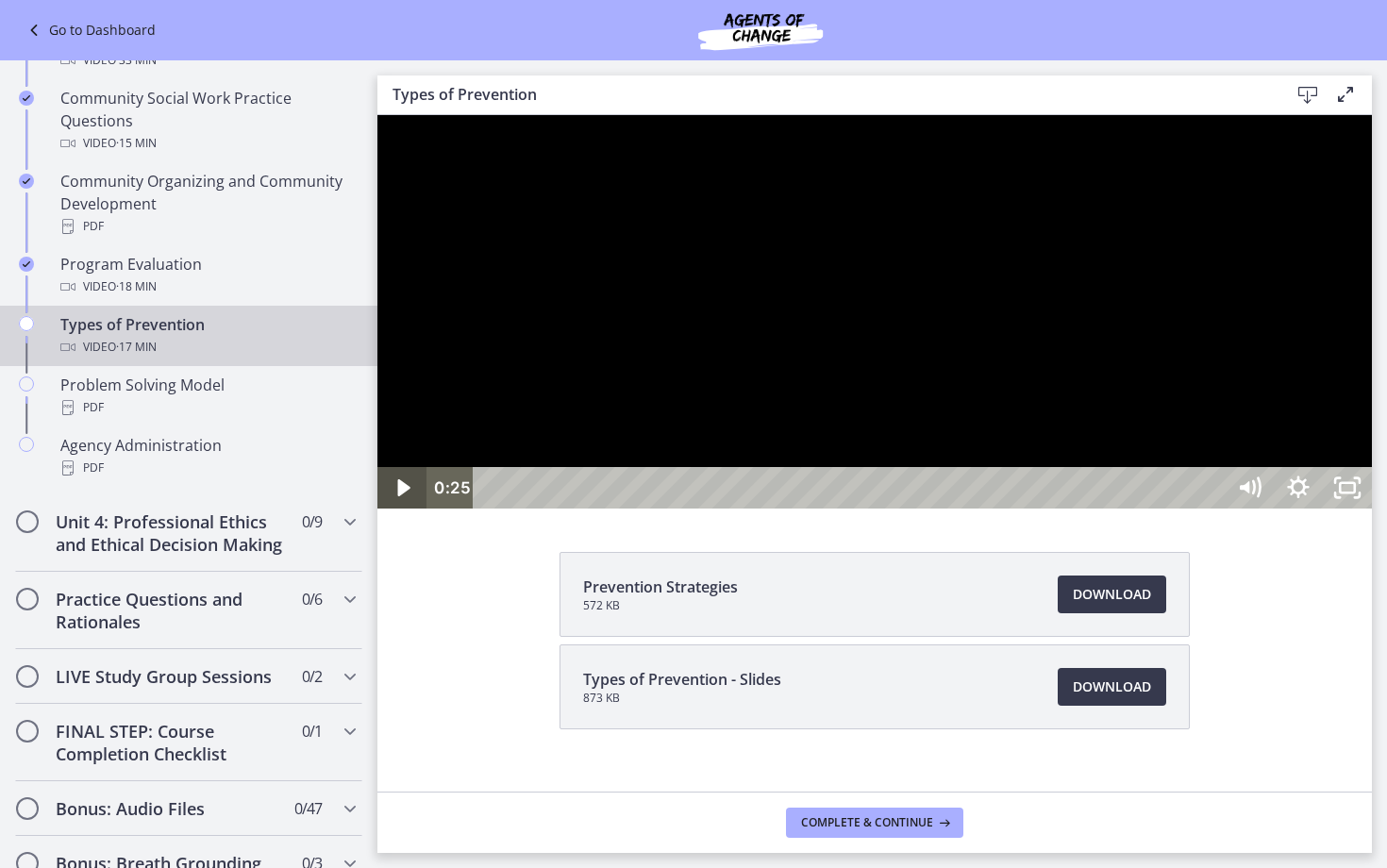 click 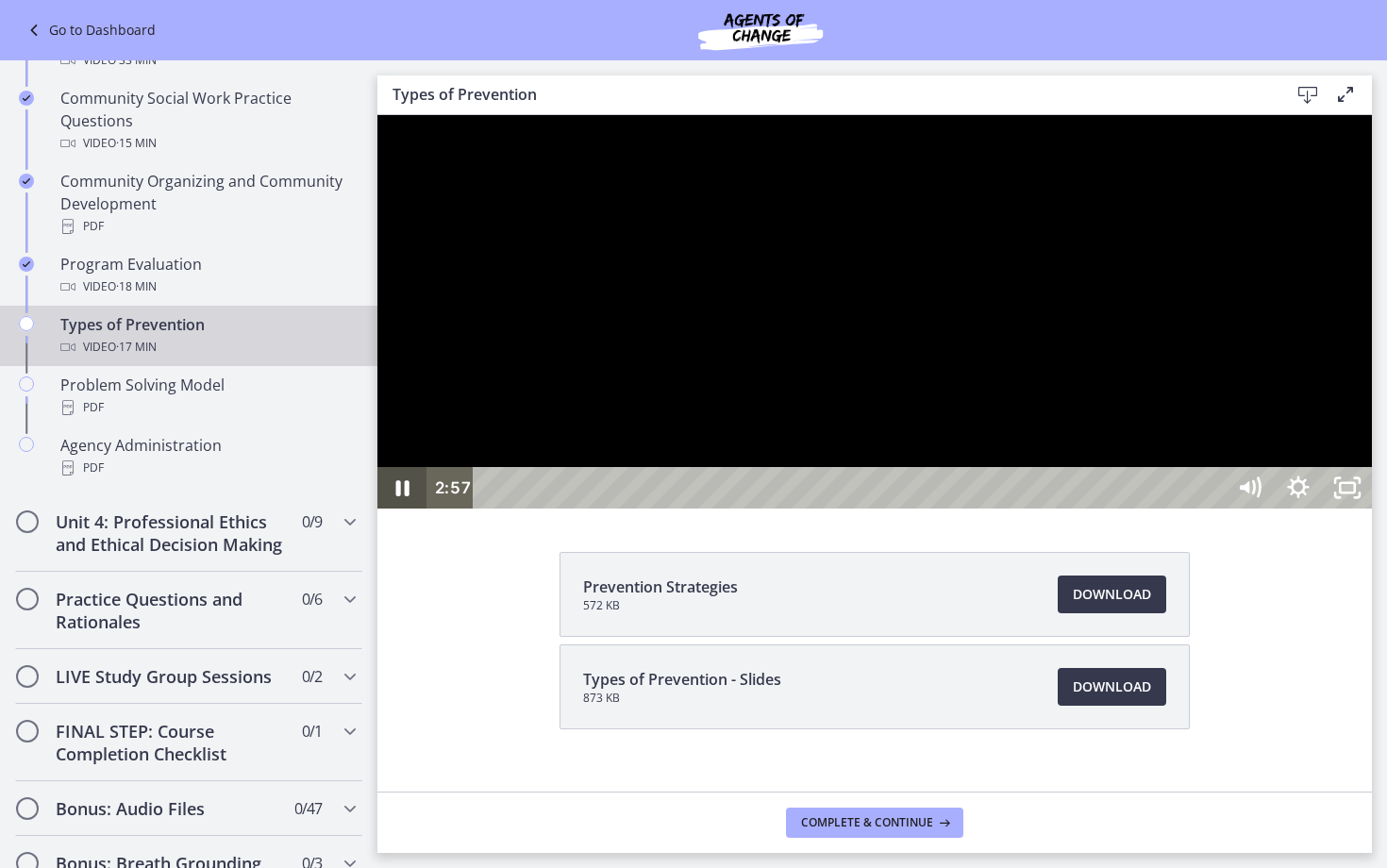 click 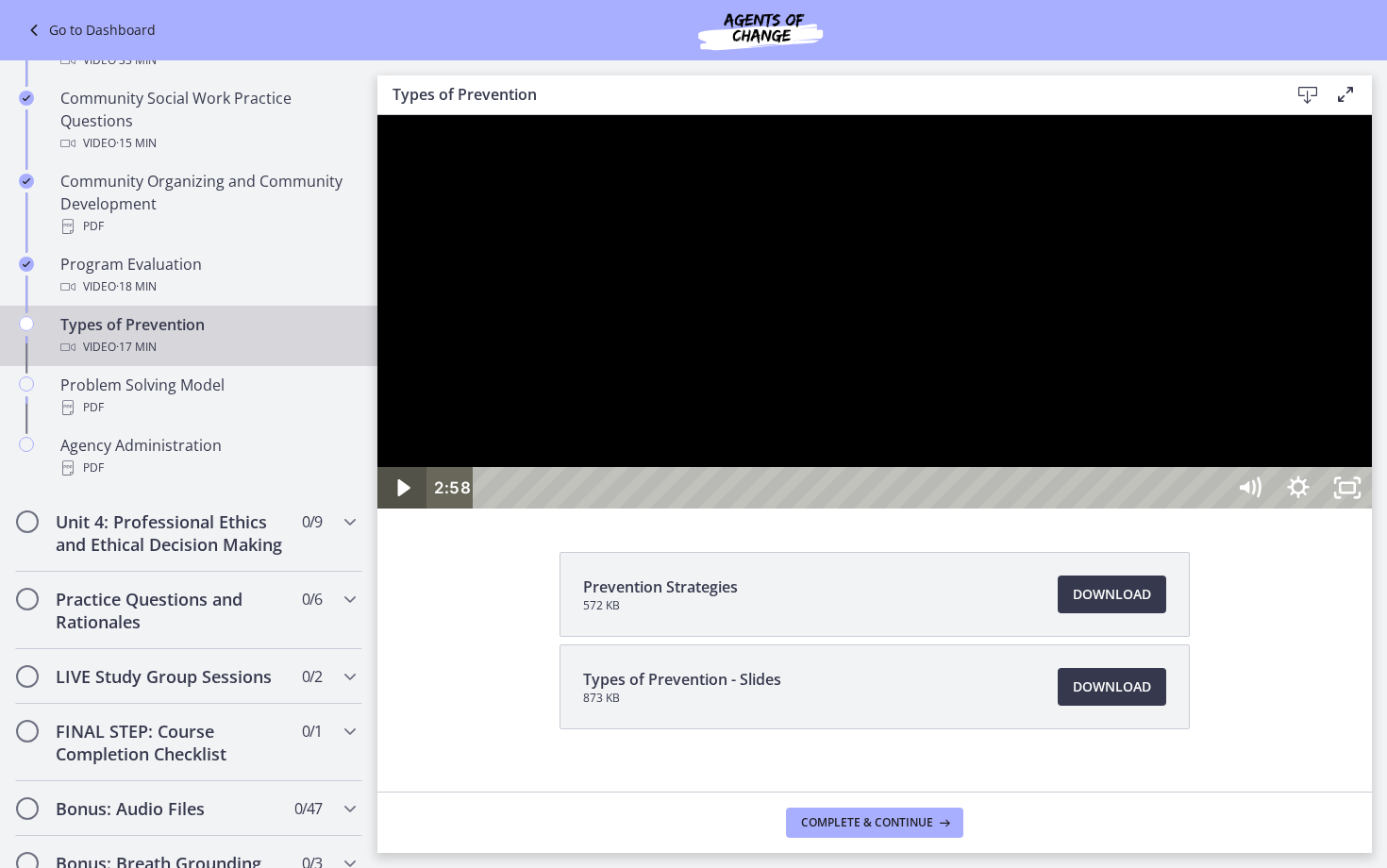 type 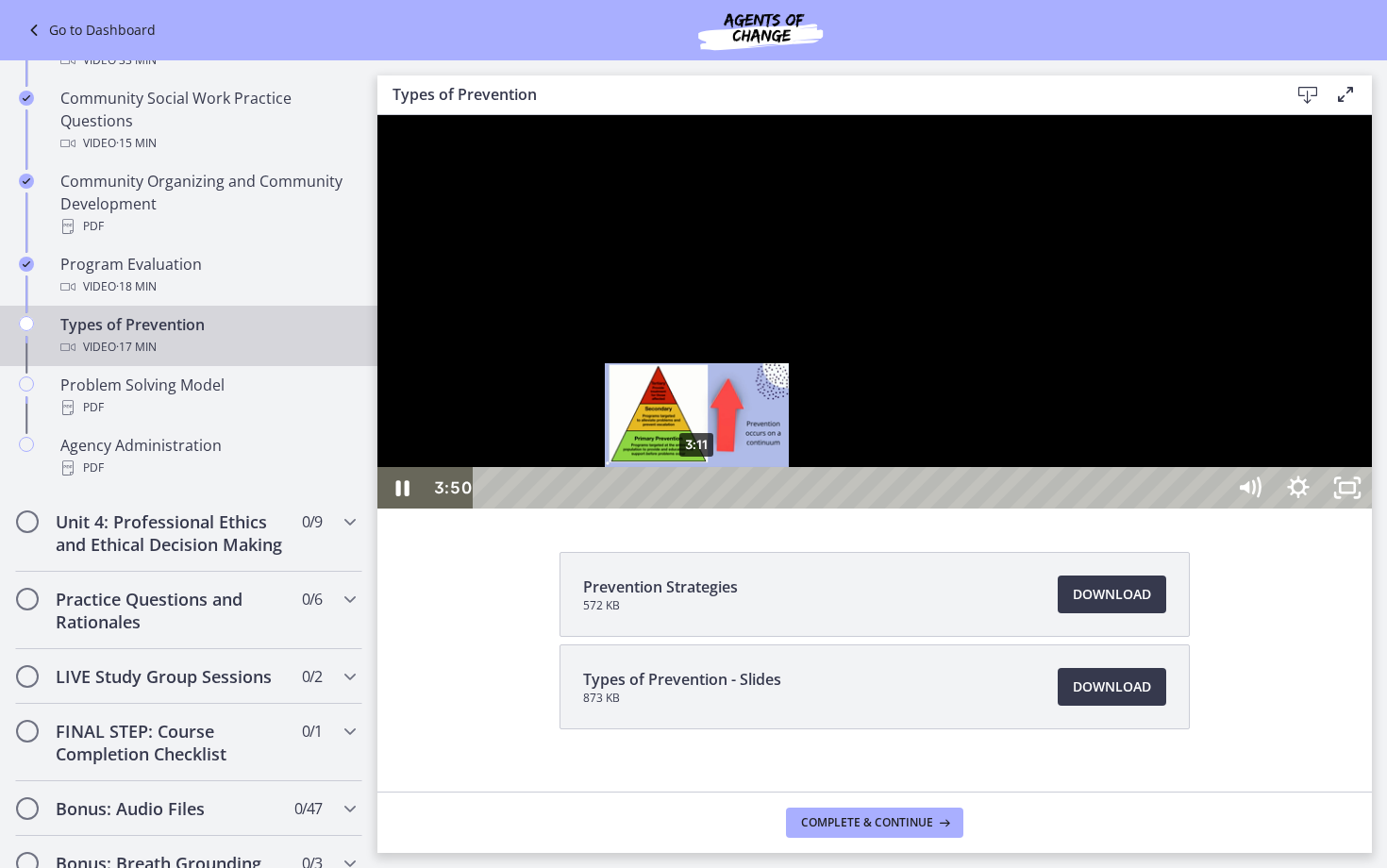 click on "3:11" at bounding box center (852, 488) 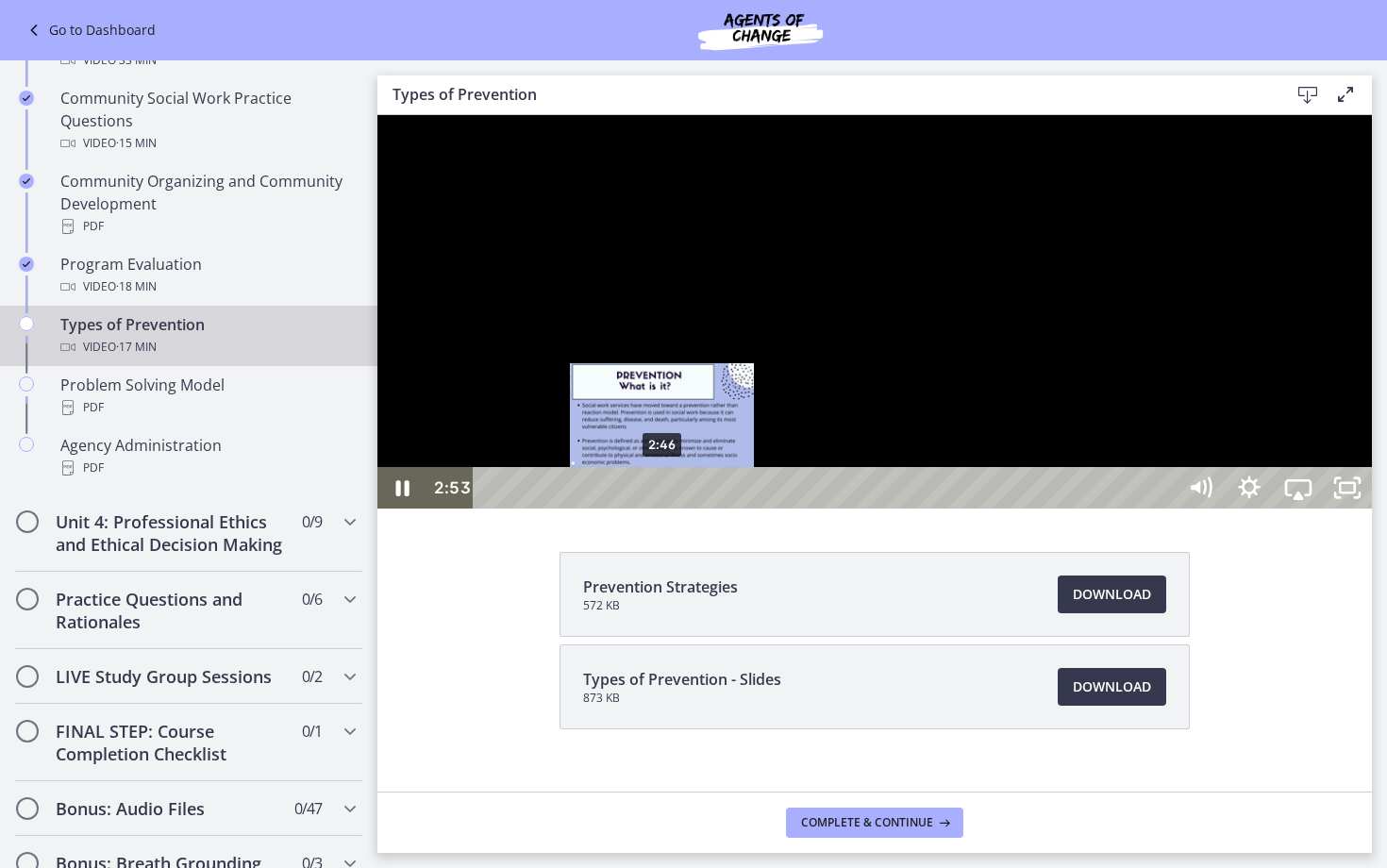click on "2:46" at bounding box center [827, 488] 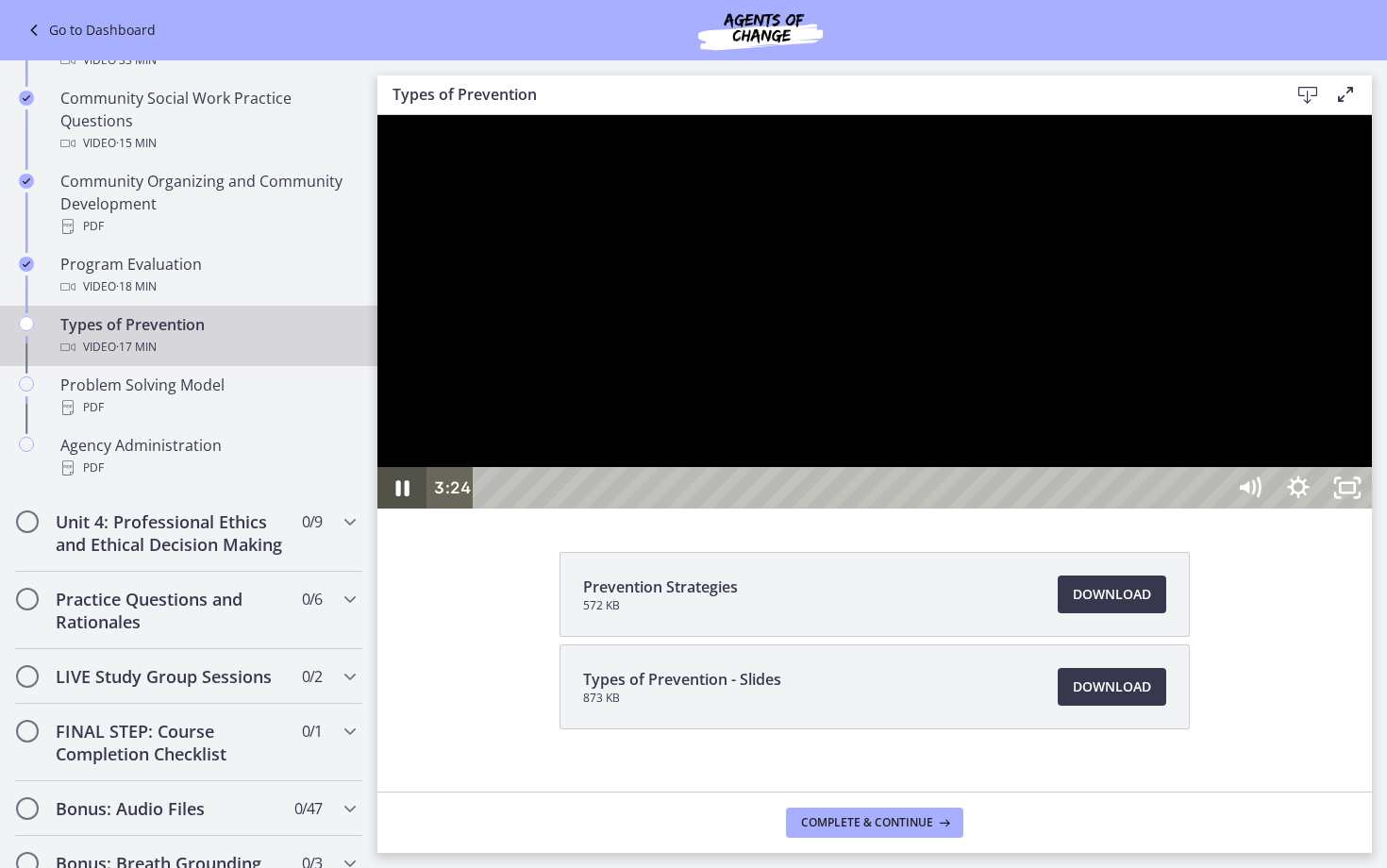 click 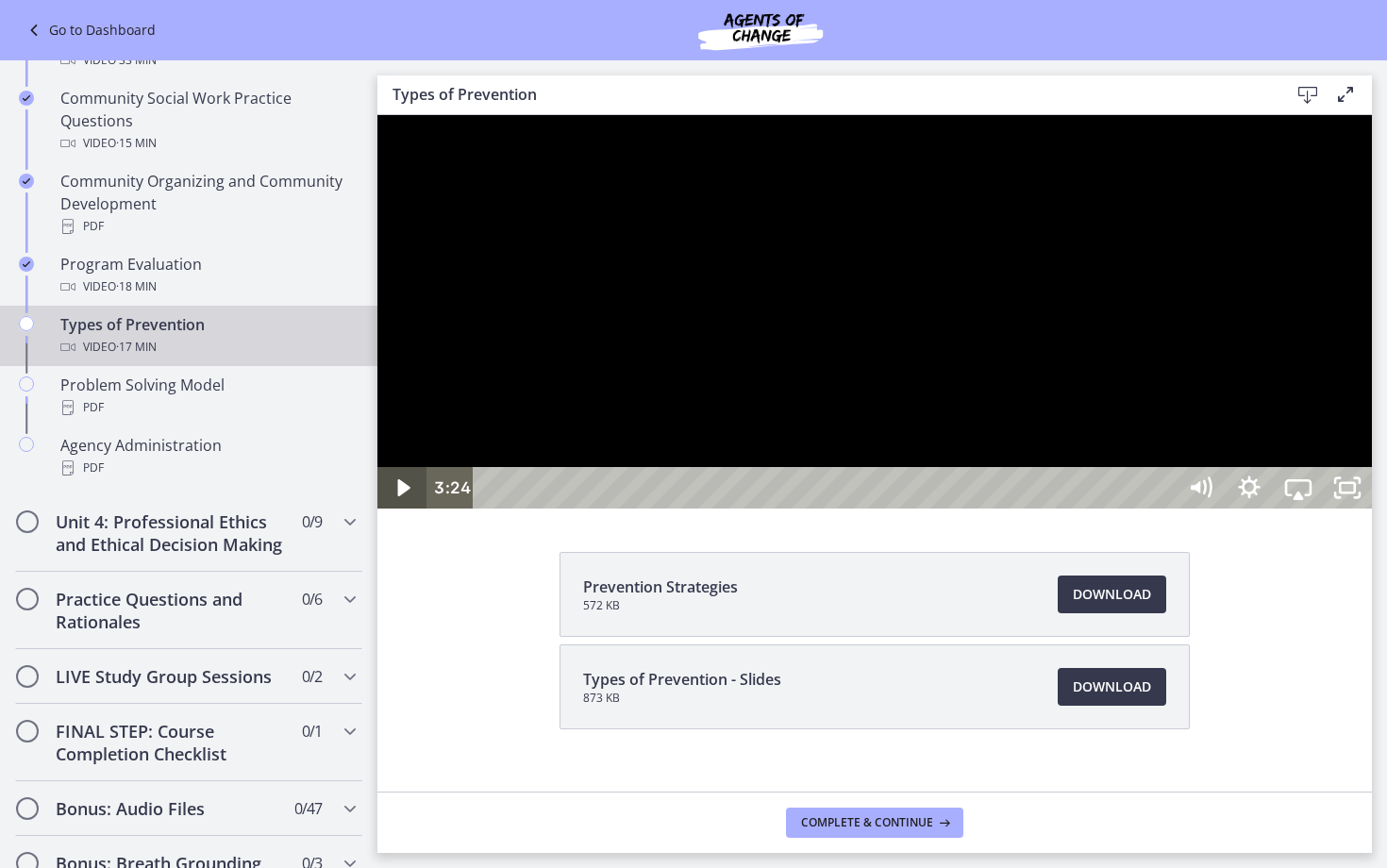 click at bounding box center (402, 488) 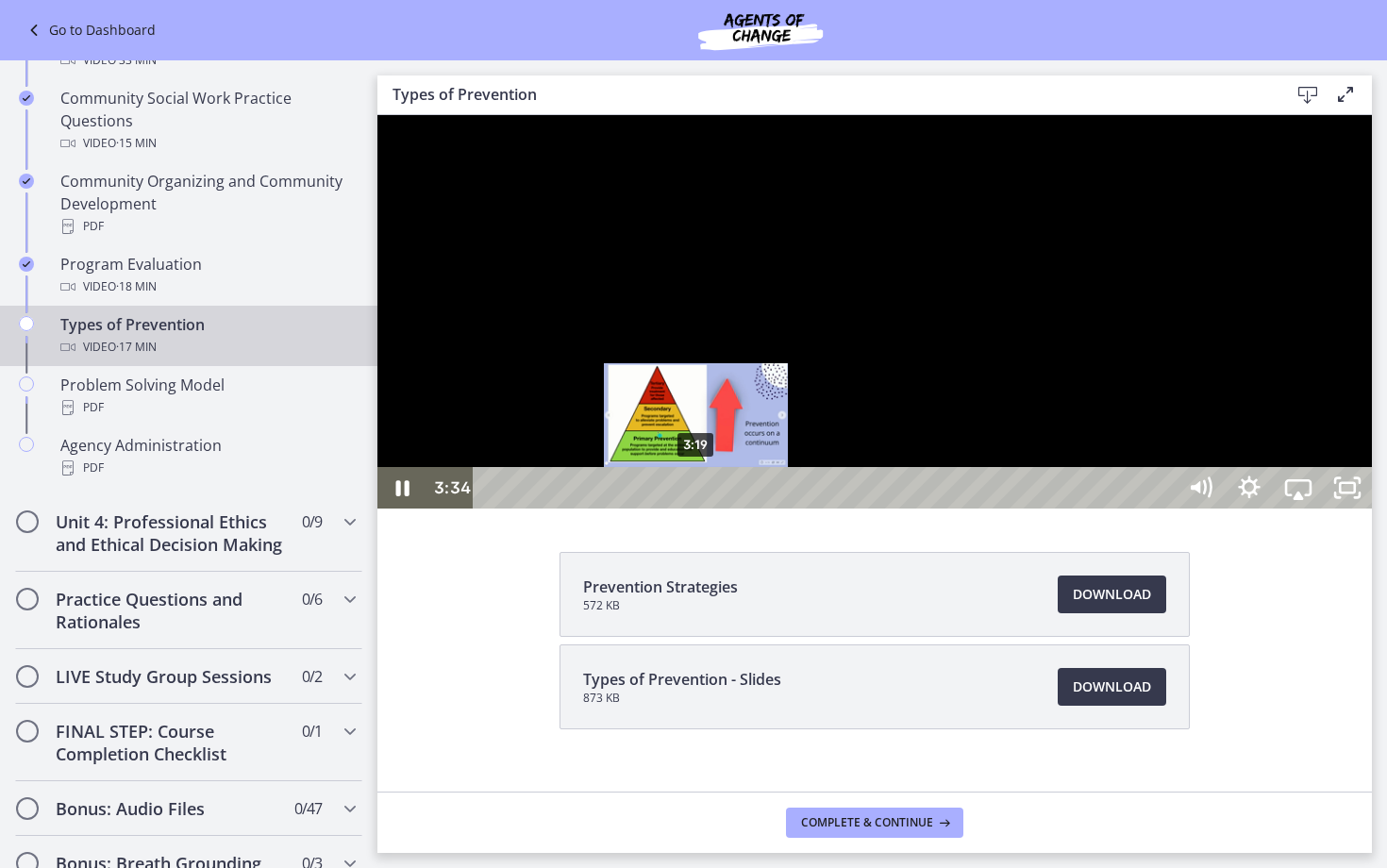 click on "3:19" at bounding box center [827, 488] 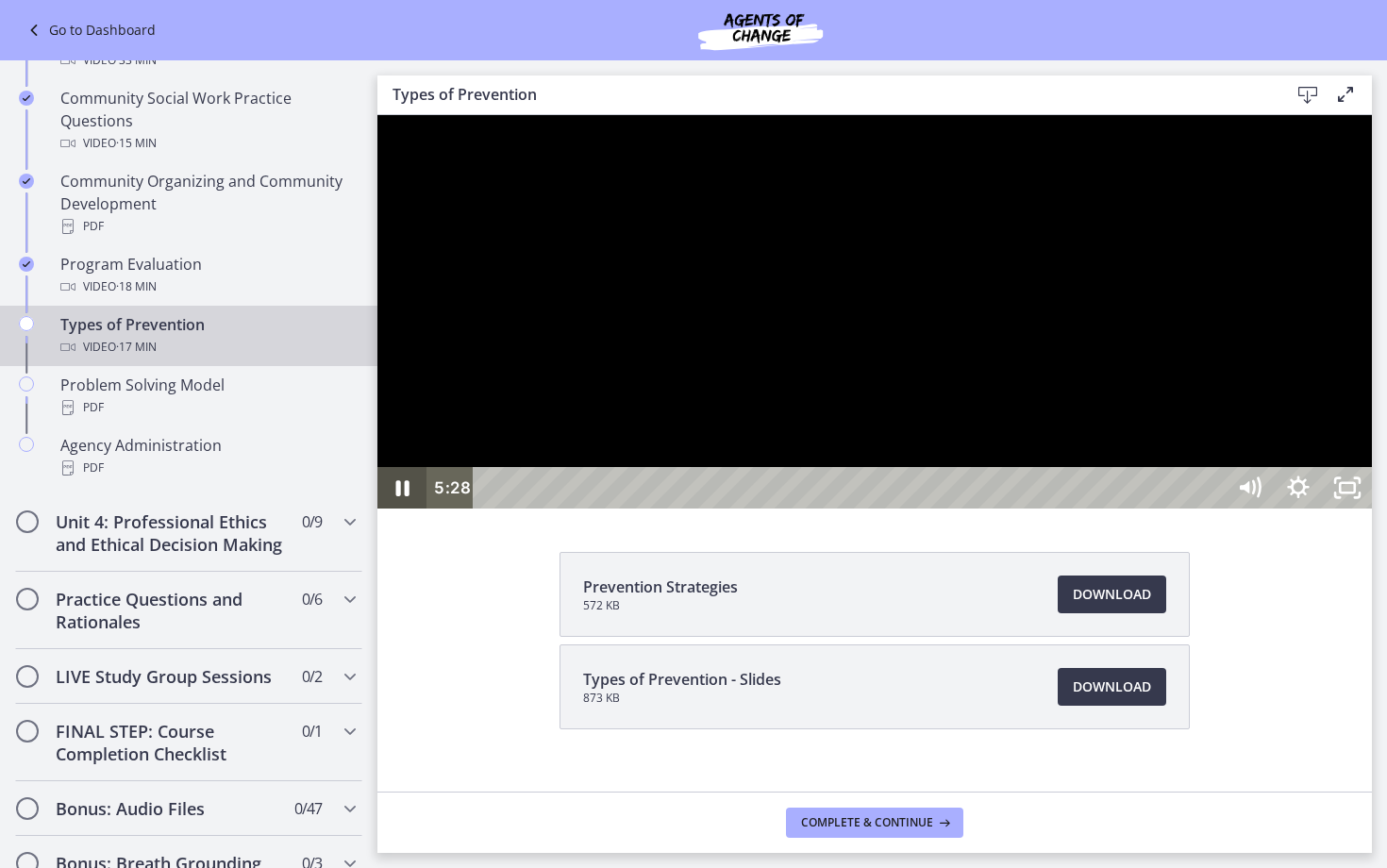 click 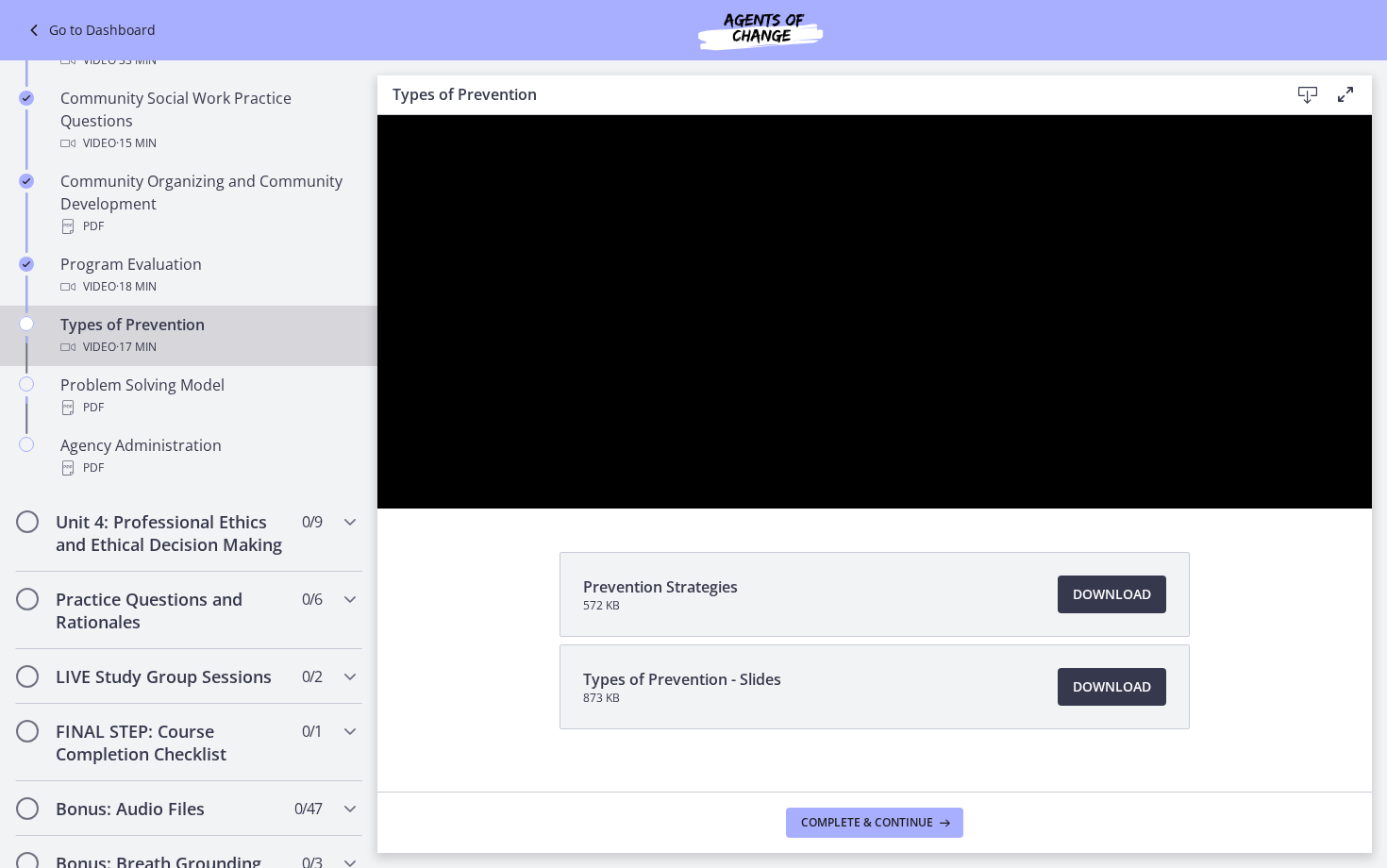 click at bounding box center [402, 488] 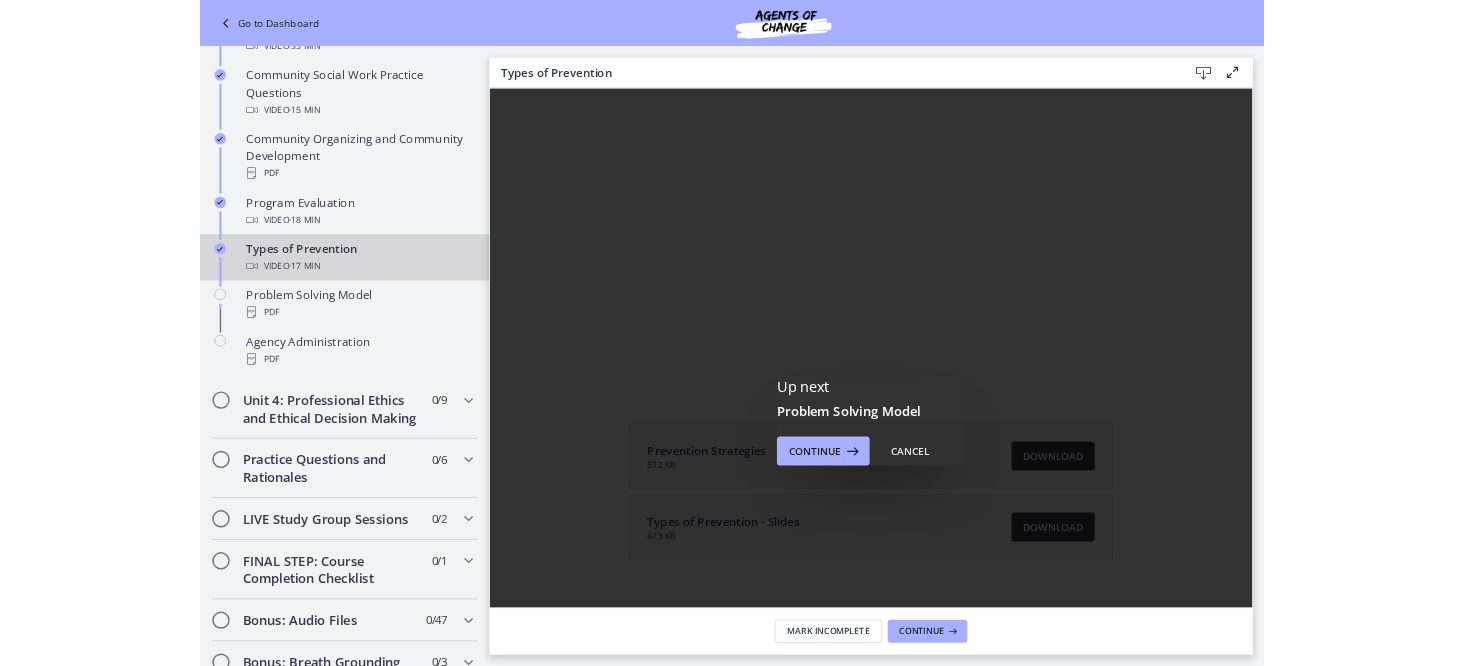 scroll, scrollTop: 0, scrollLeft: 0, axis: both 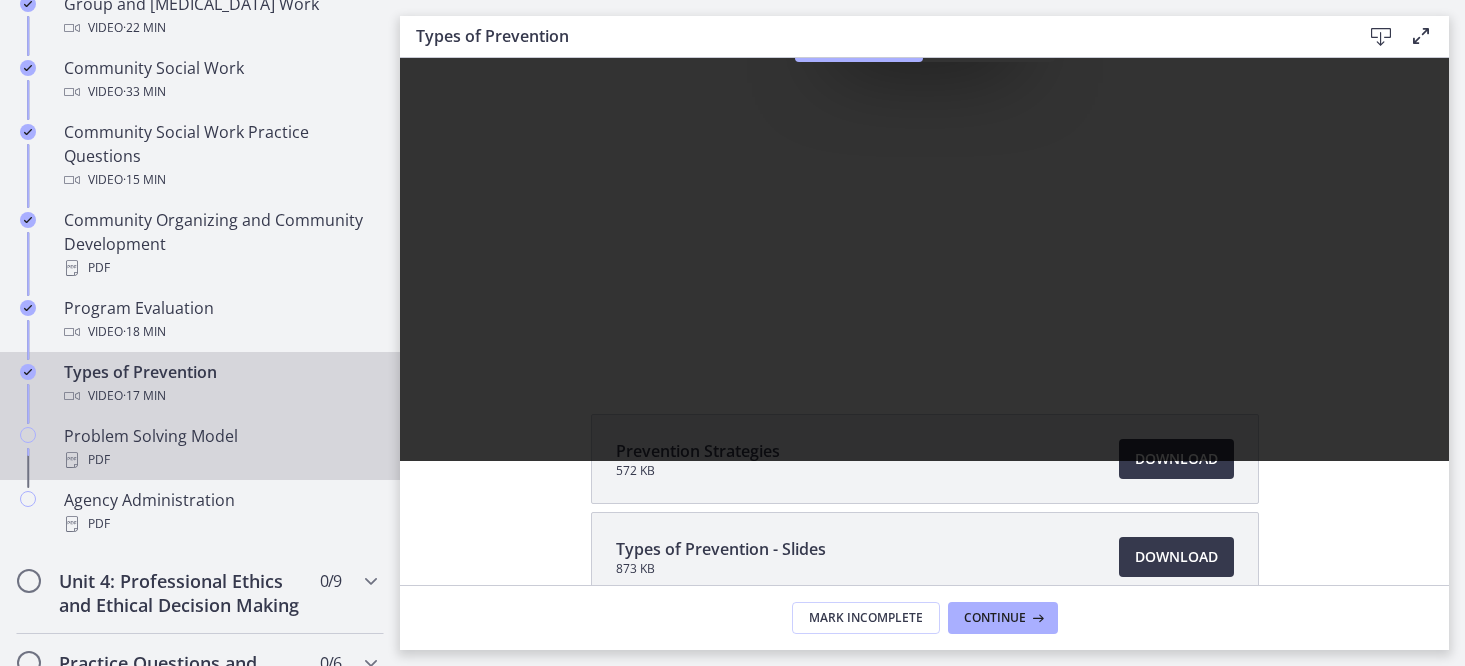 click on "PDF" at bounding box center [220, 460] 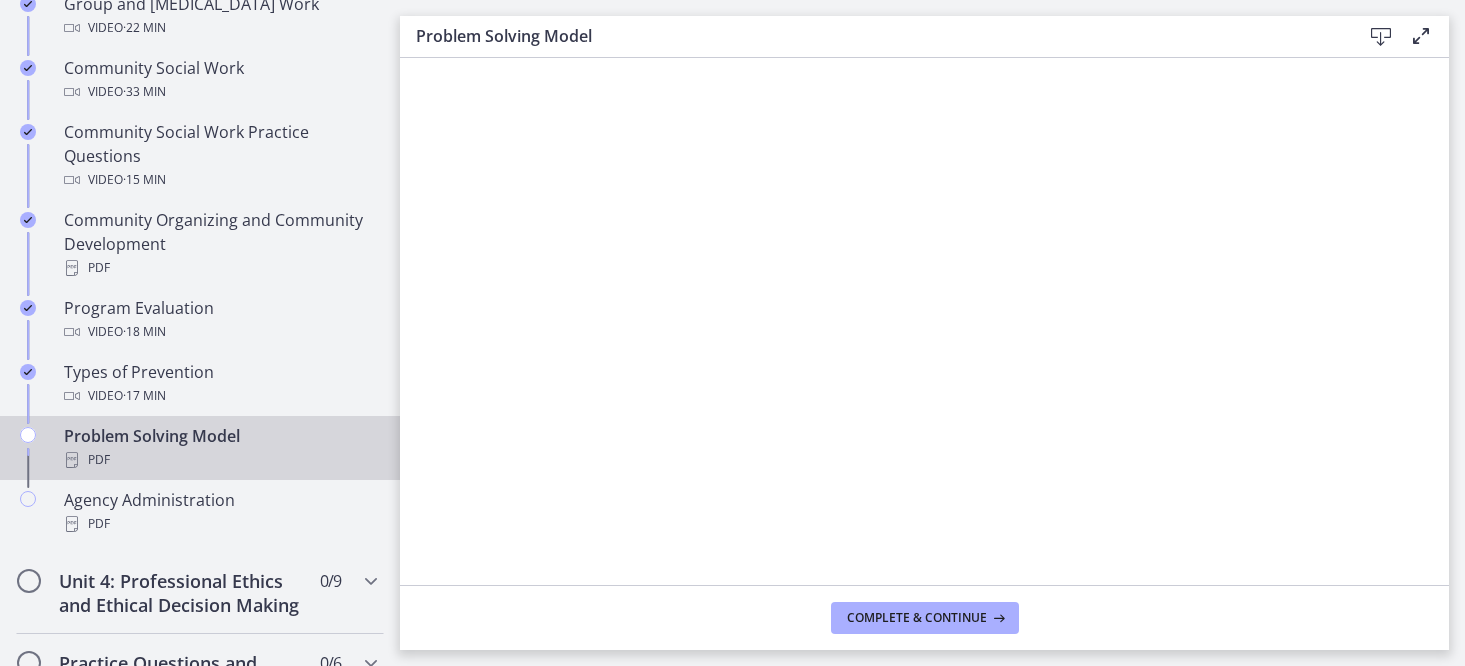 scroll, scrollTop: 0, scrollLeft: 0, axis: both 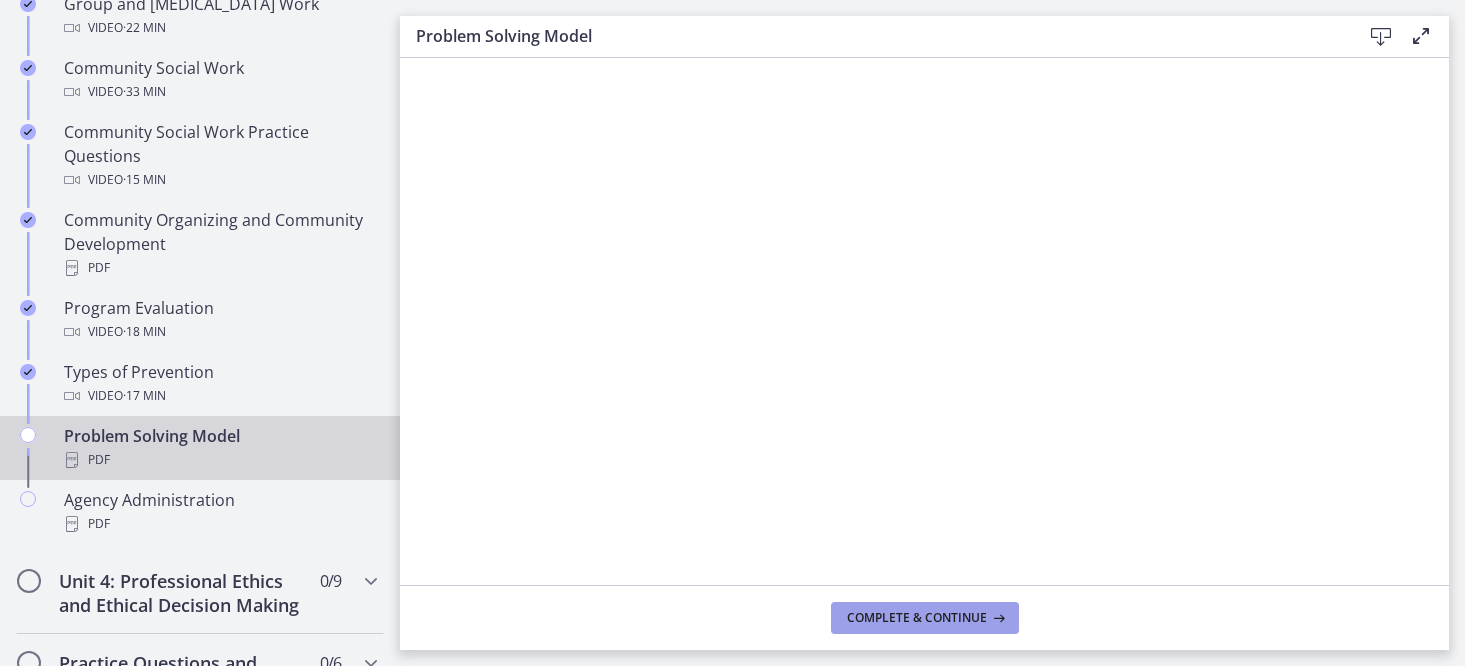 click on "Complete & continue" at bounding box center (925, 618) 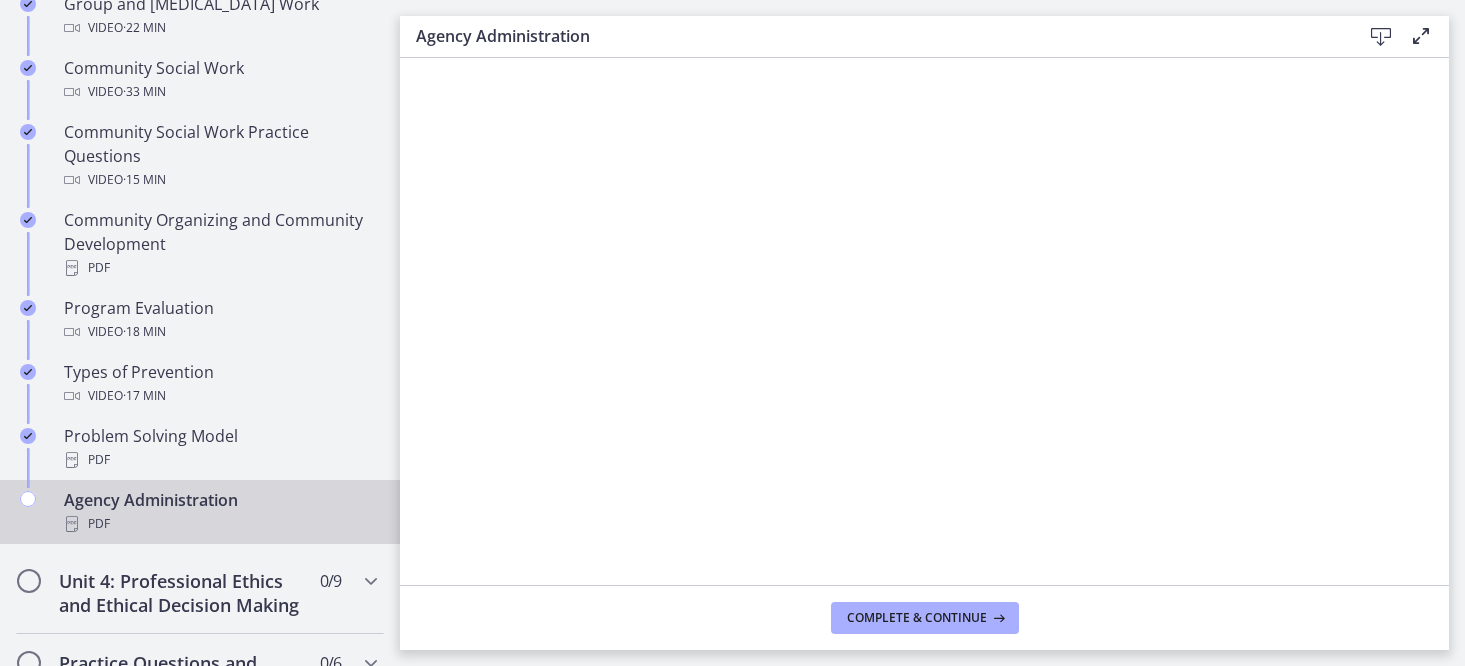 click on "Agency Administration
PDF" at bounding box center [220, 512] 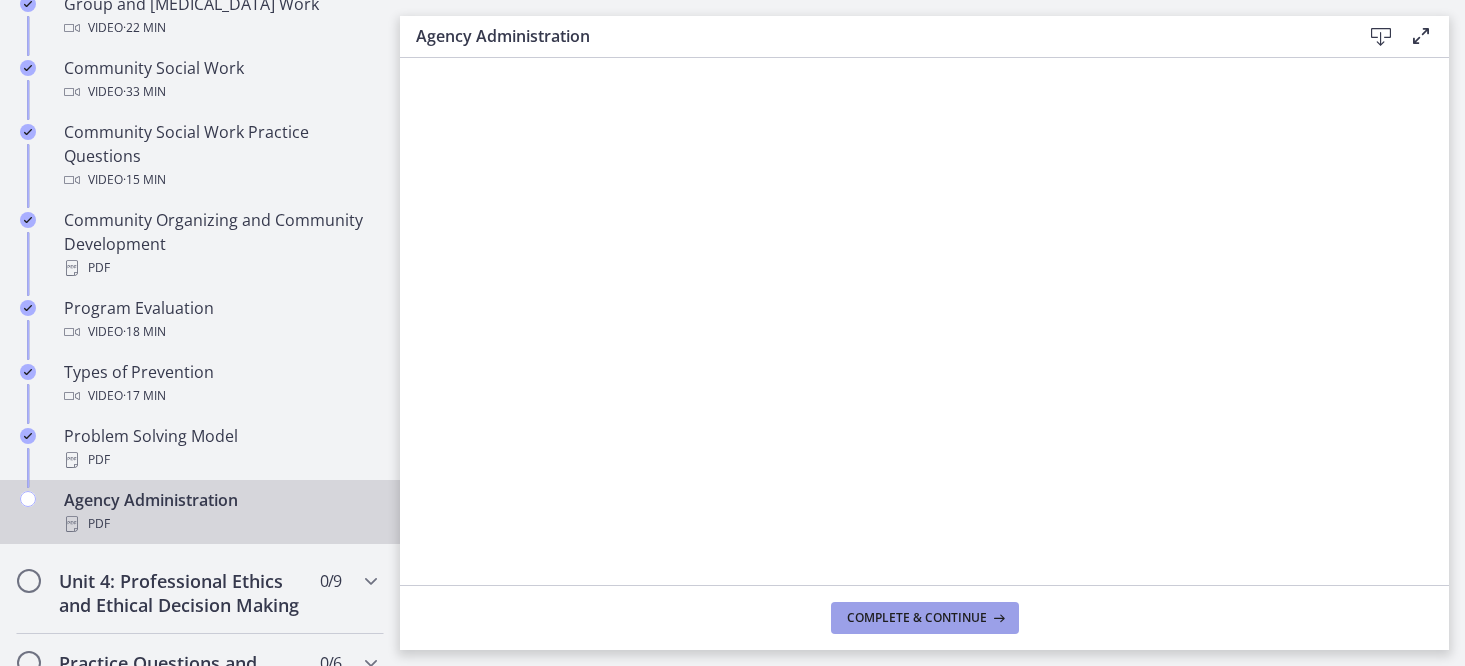 click on "Complete & continue" at bounding box center [917, 618] 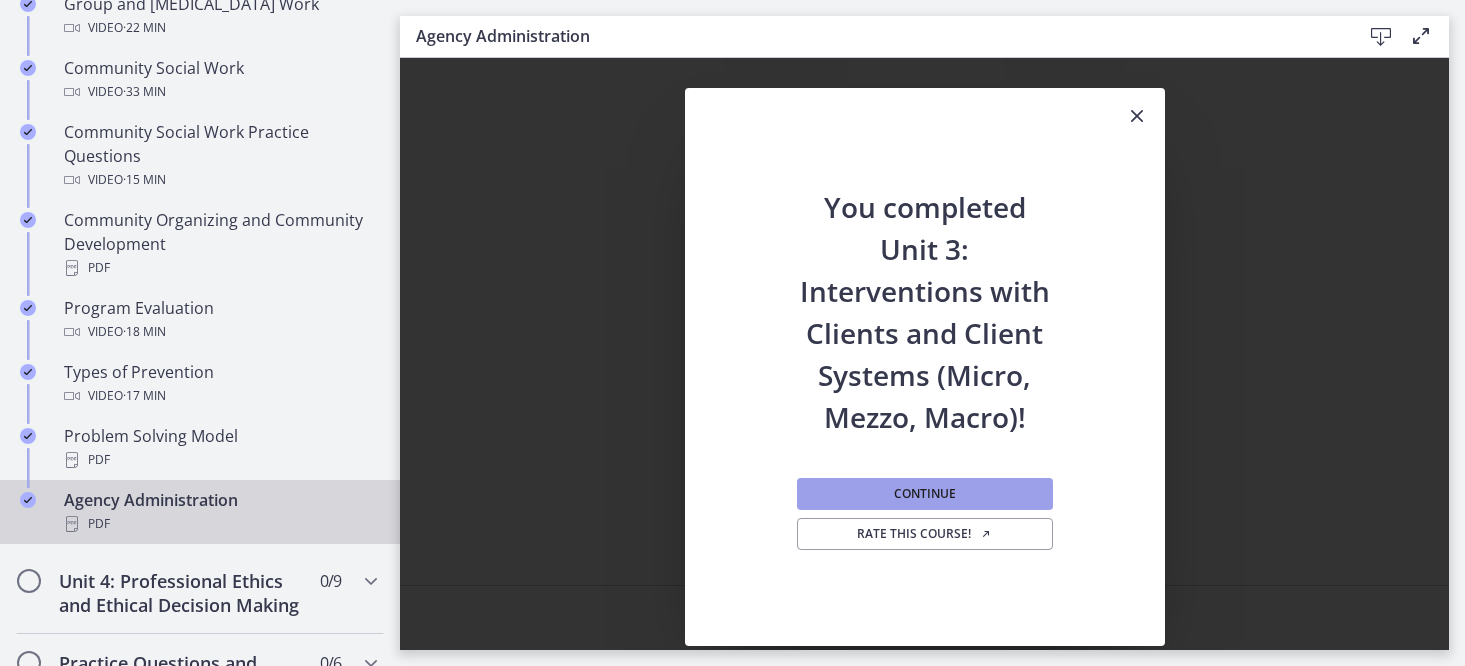 click on "Continue" at bounding box center (925, 494) 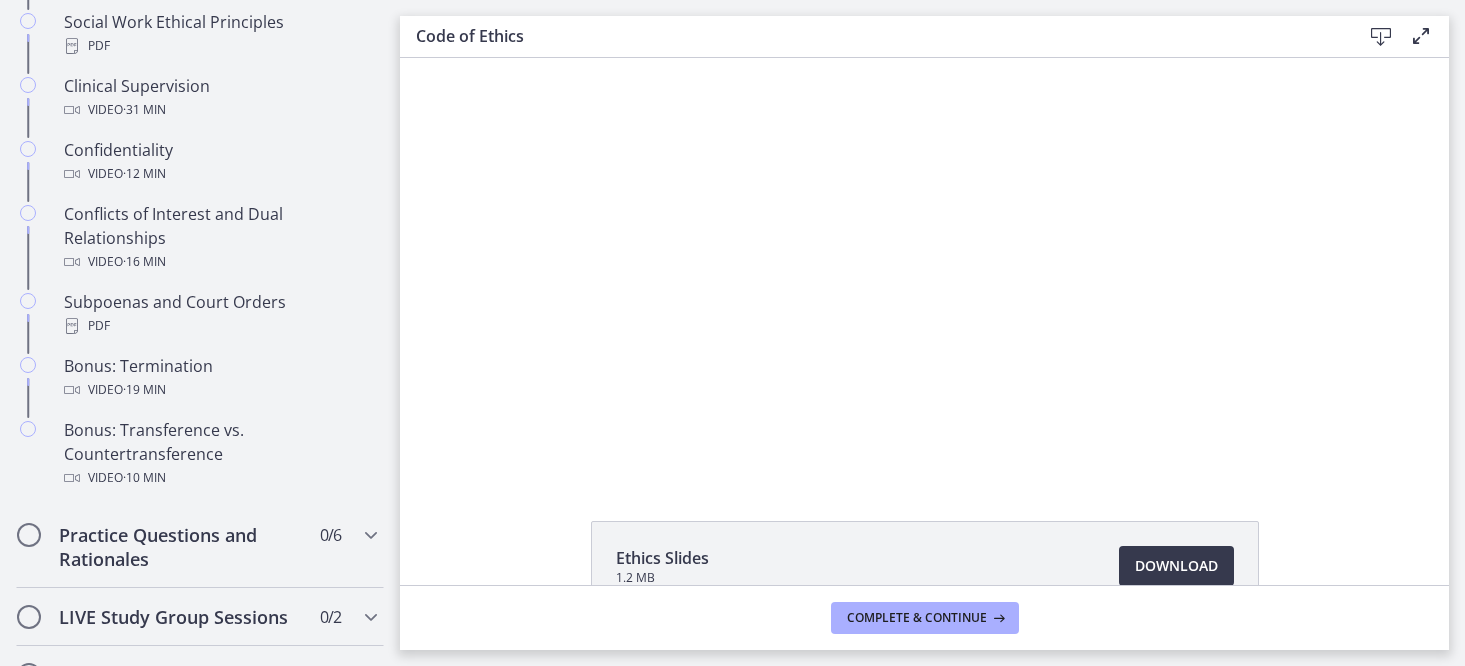 scroll, scrollTop: 0, scrollLeft: 0, axis: both 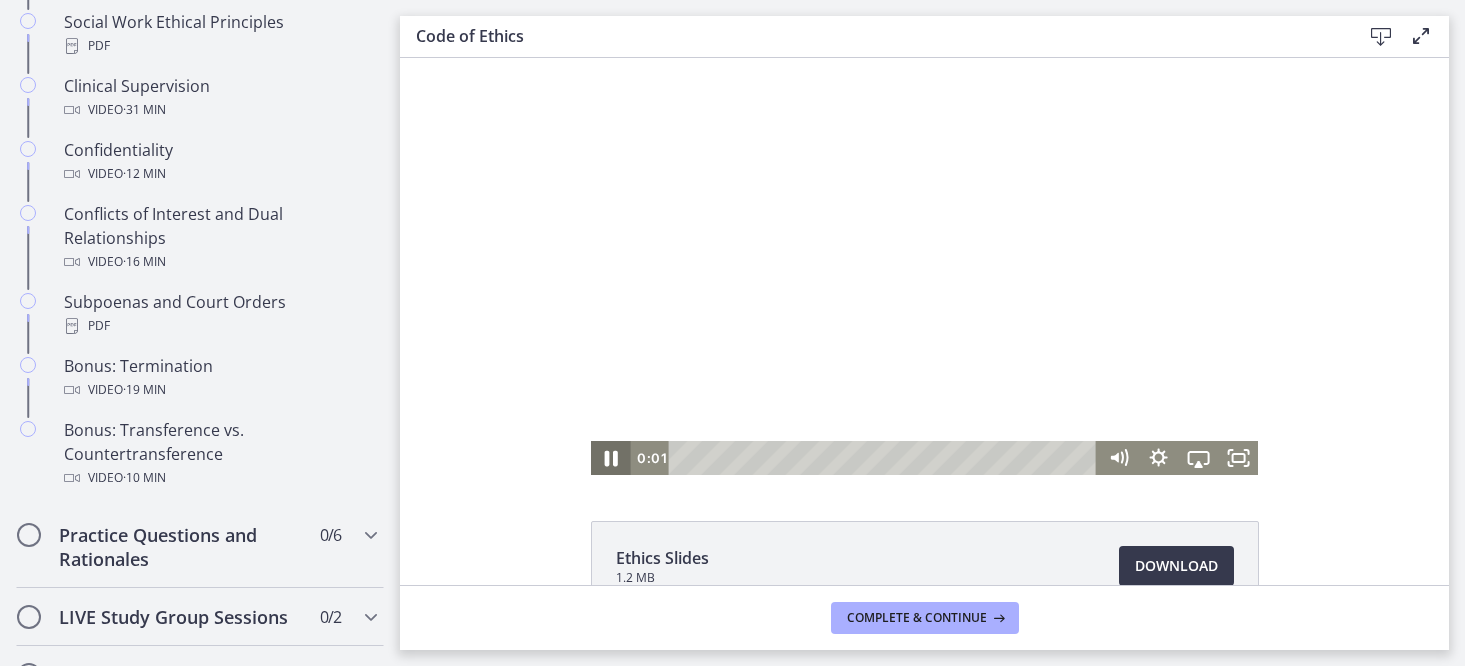 click 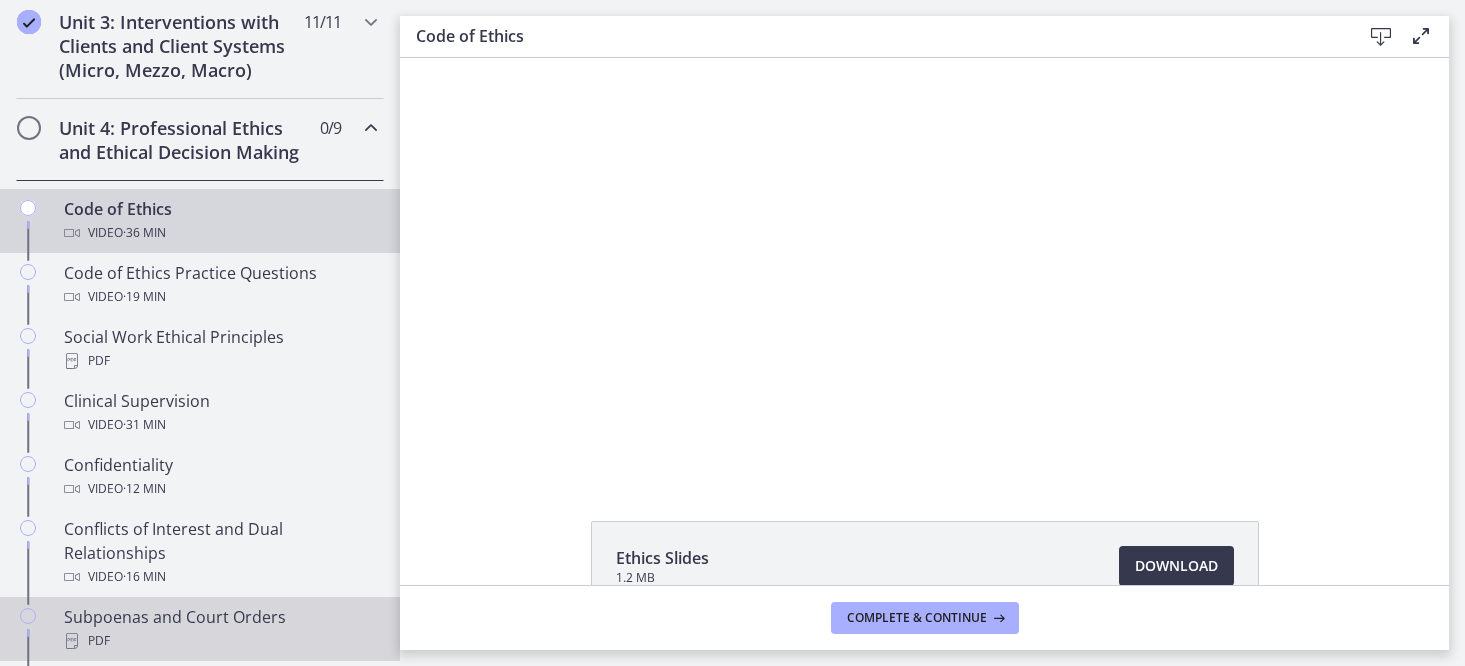 scroll, scrollTop: 742, scrollLeft: 0, axis: vertical 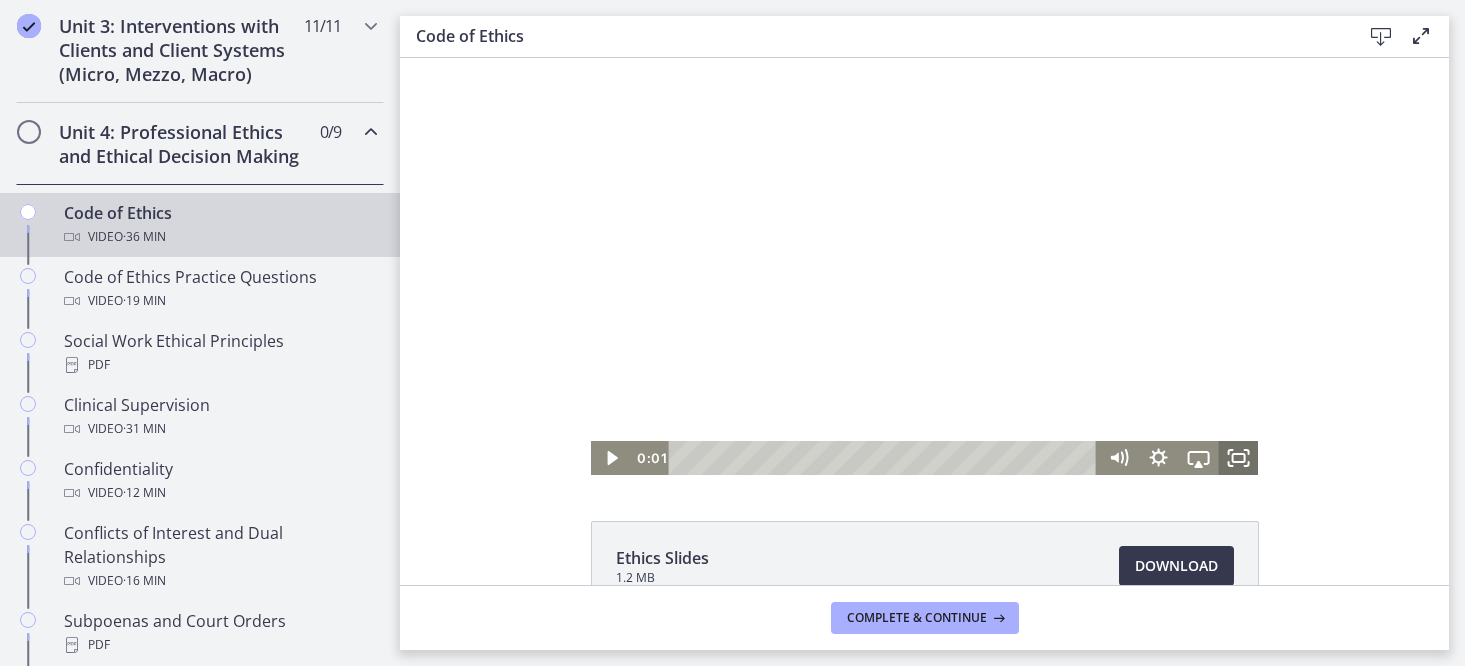 click 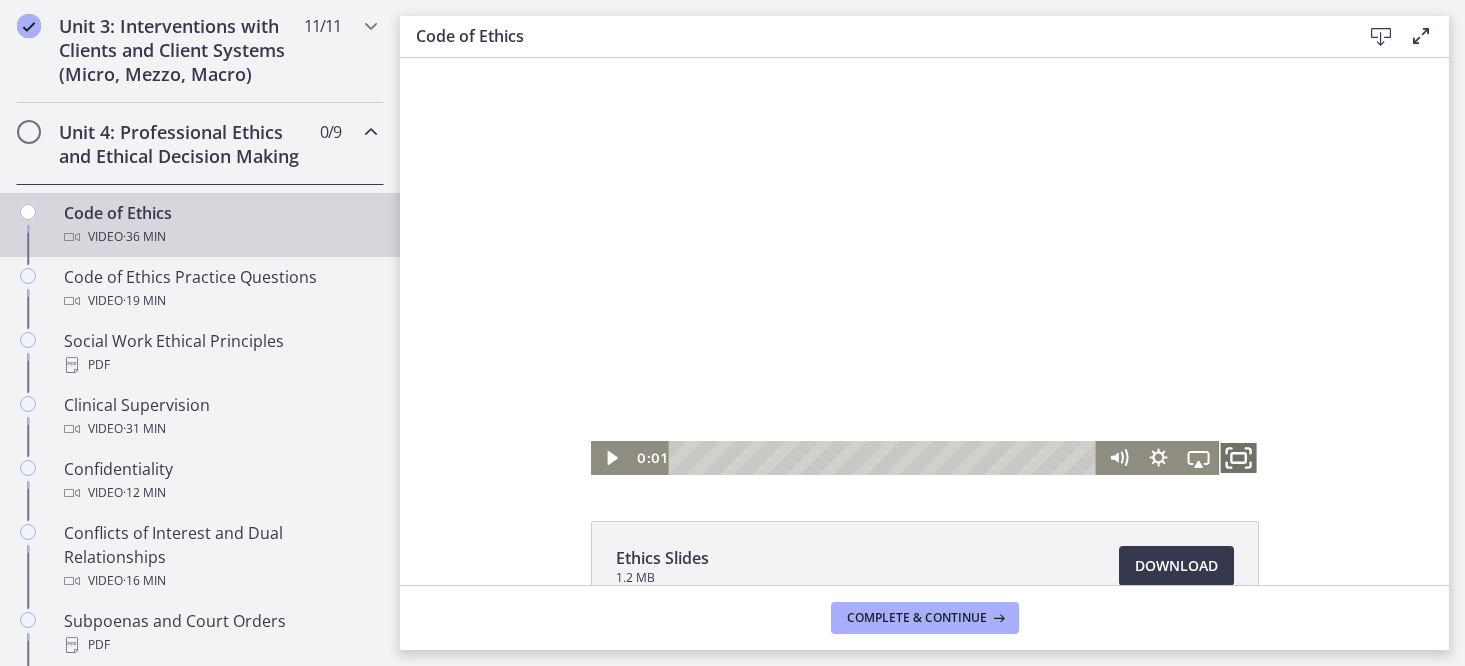 click 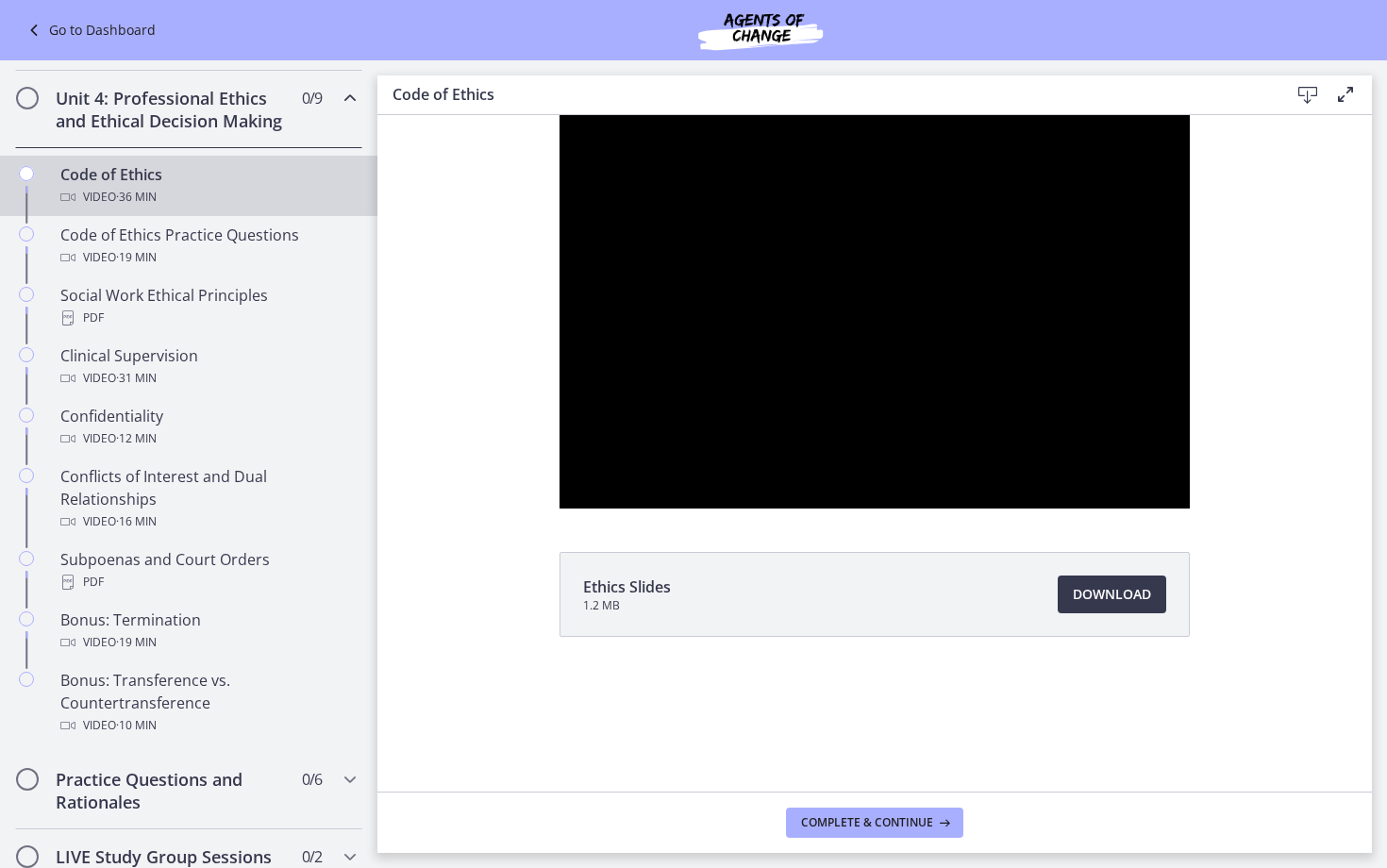 type 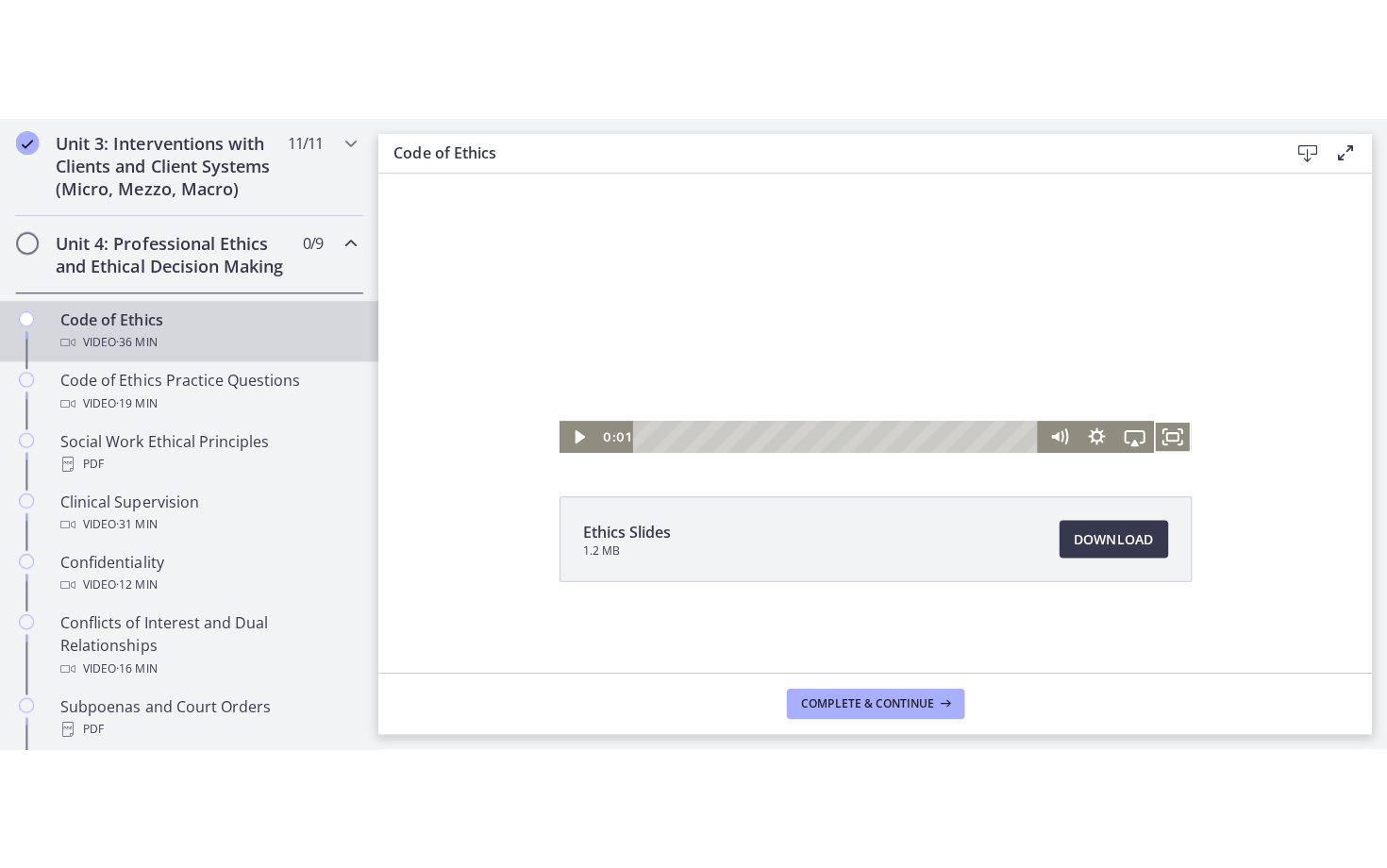 scroll, scrollTop: 115, scrollLeft: 0, axis: vertical 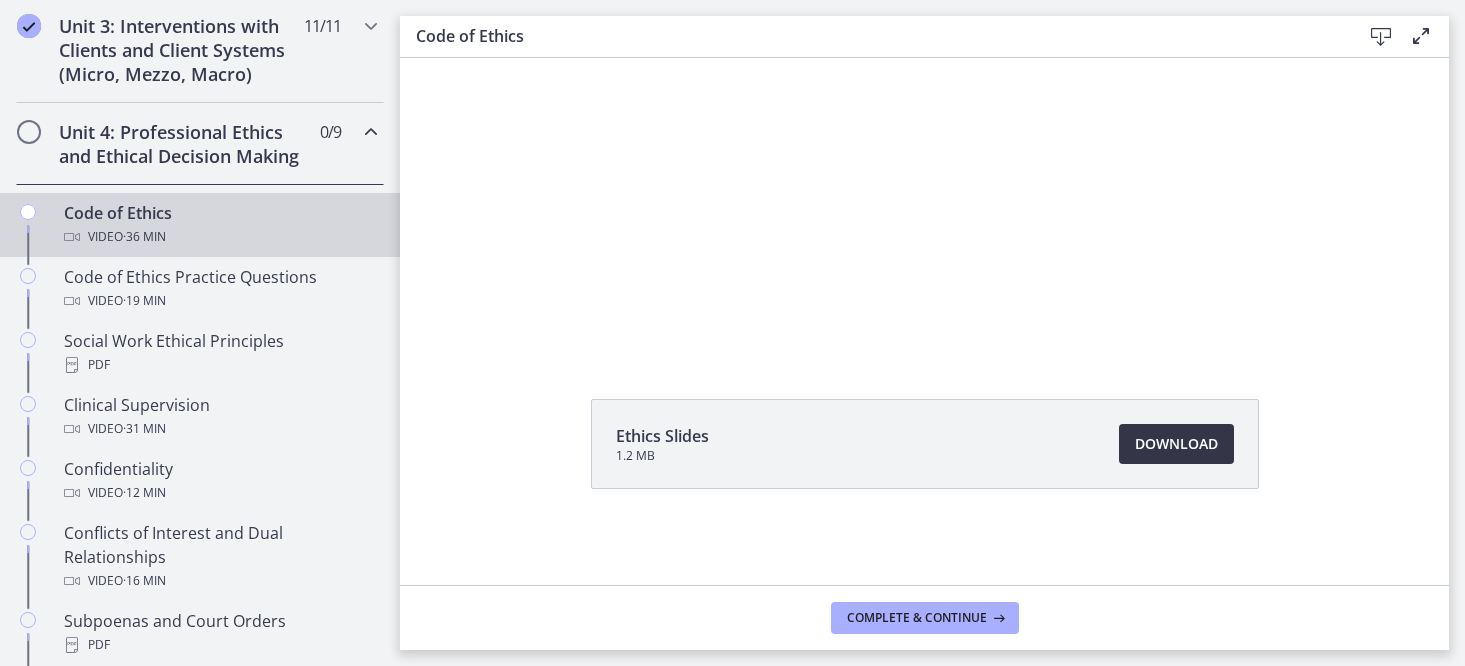 click on "Download
Opens in a new window" at bounding box center (1176, 444) 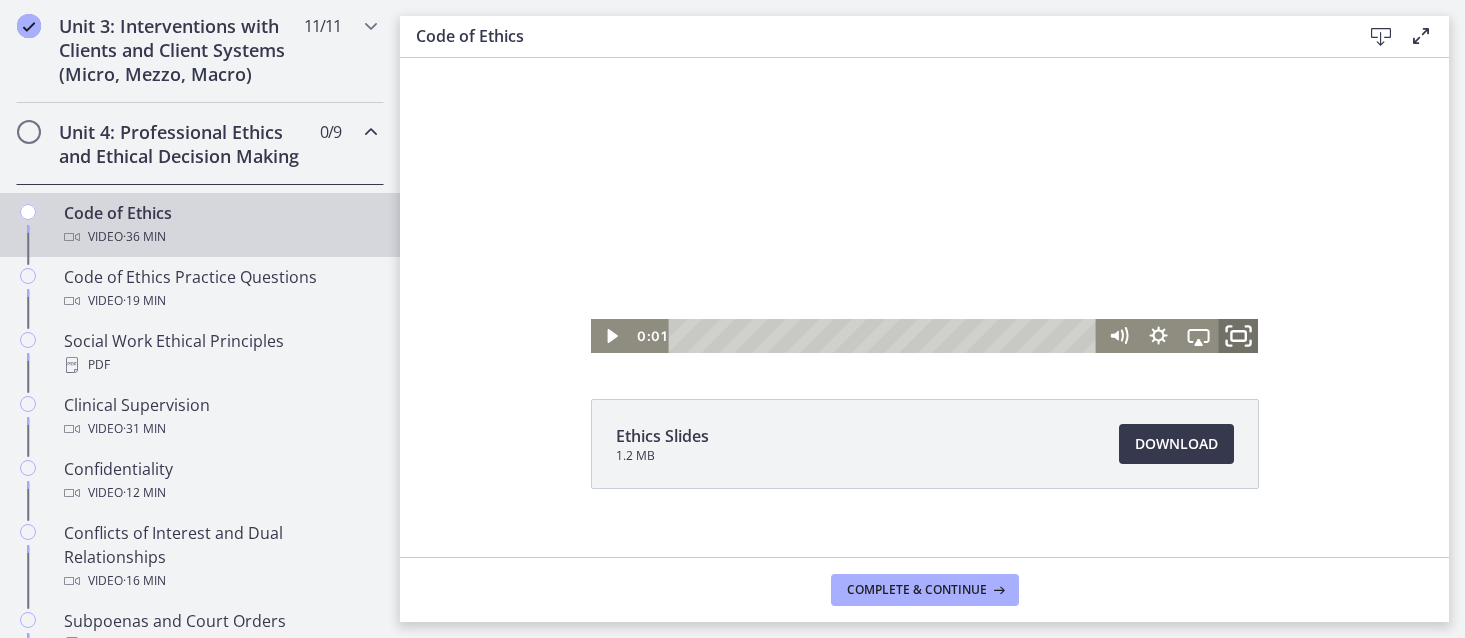 click 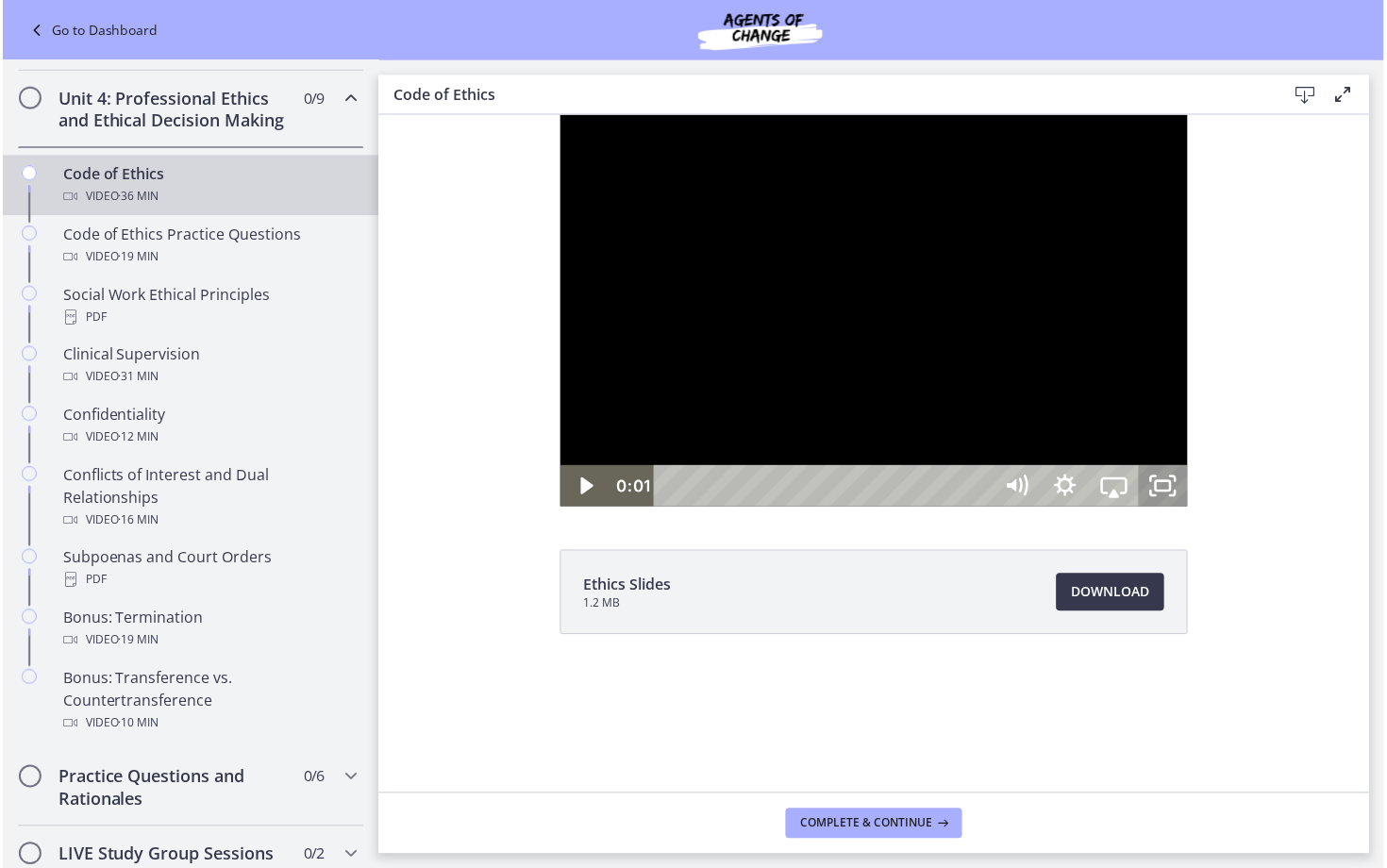 scroll, scrollTop: 0, scrollLeft: 0, axis: both 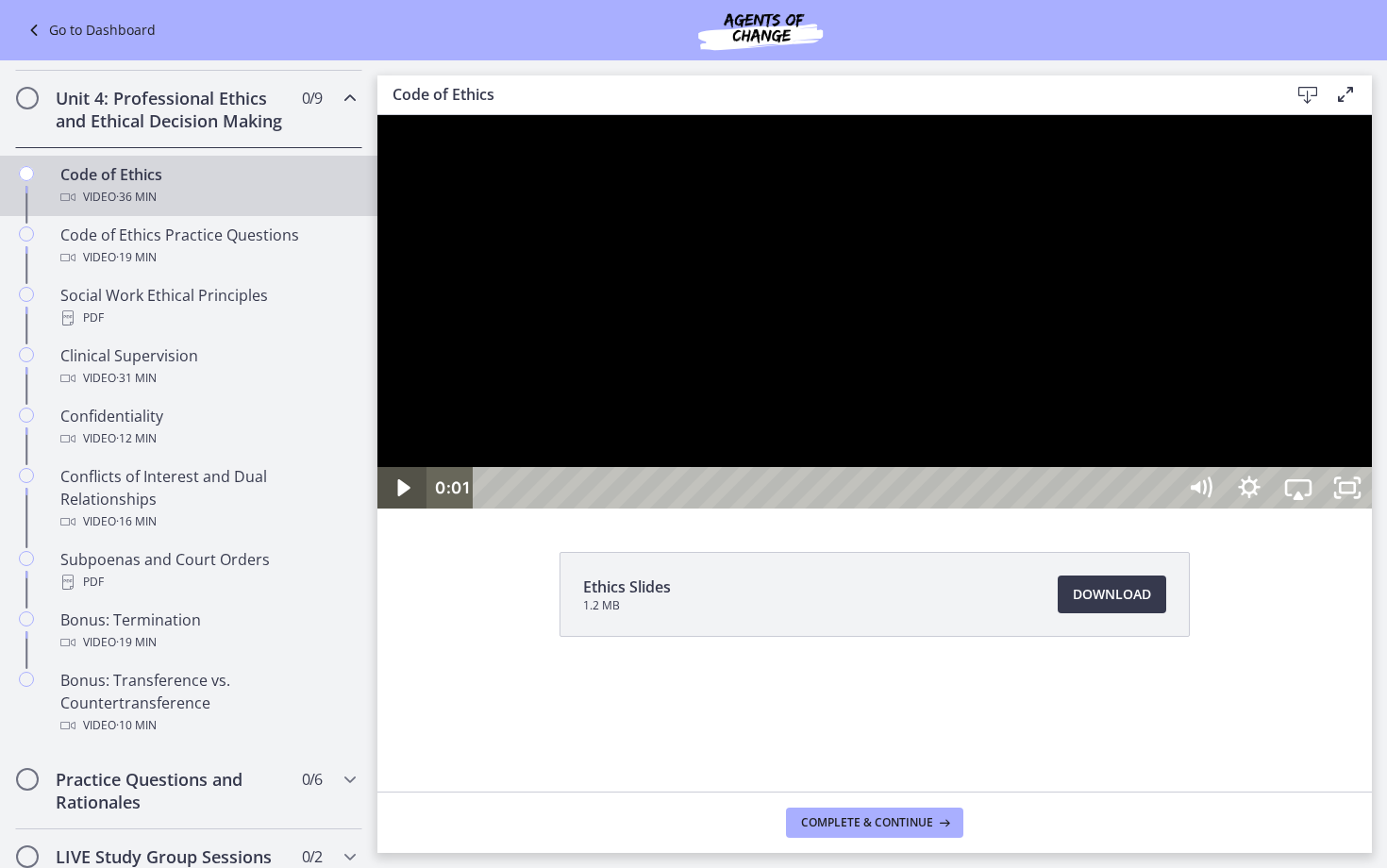 click 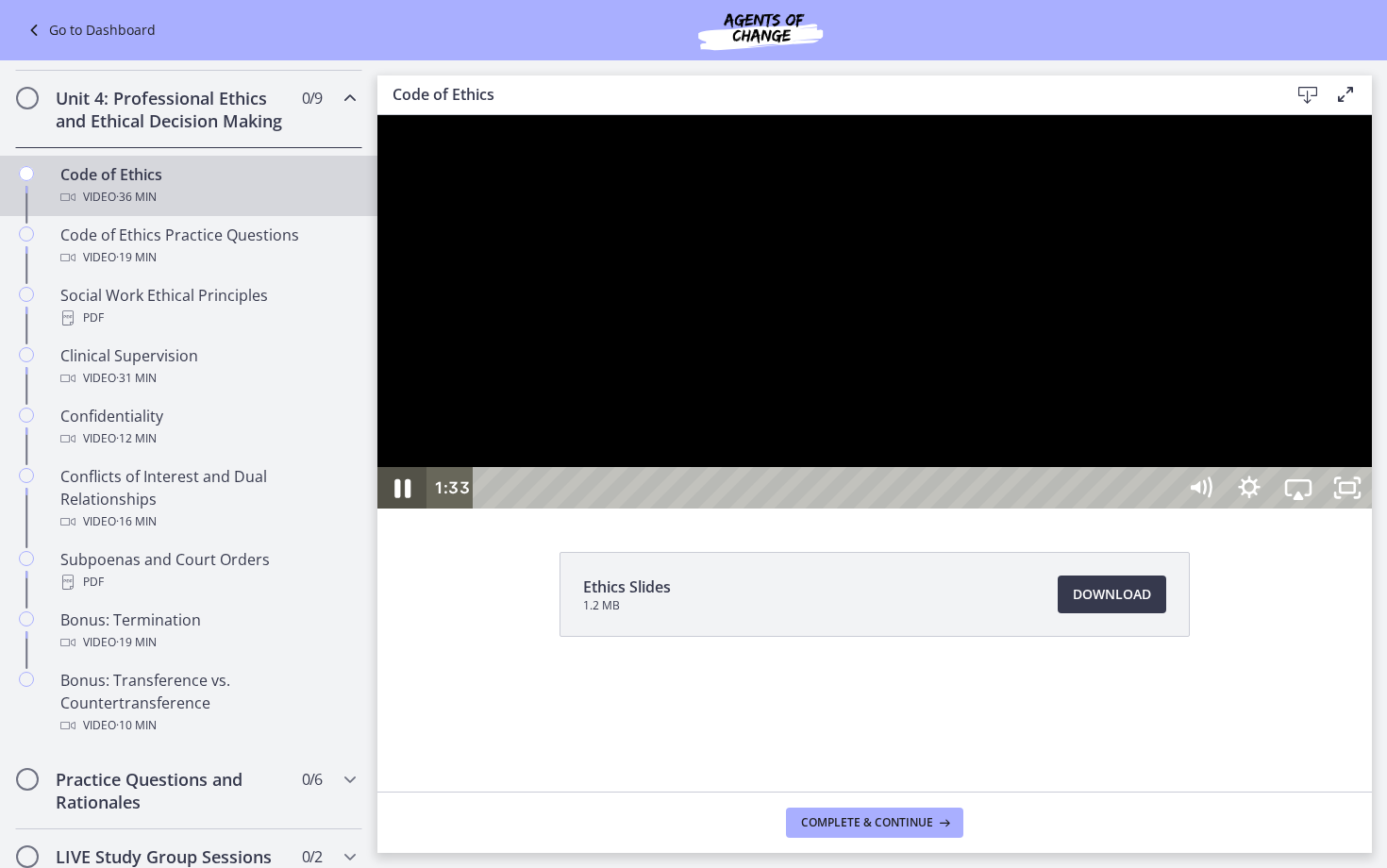 click 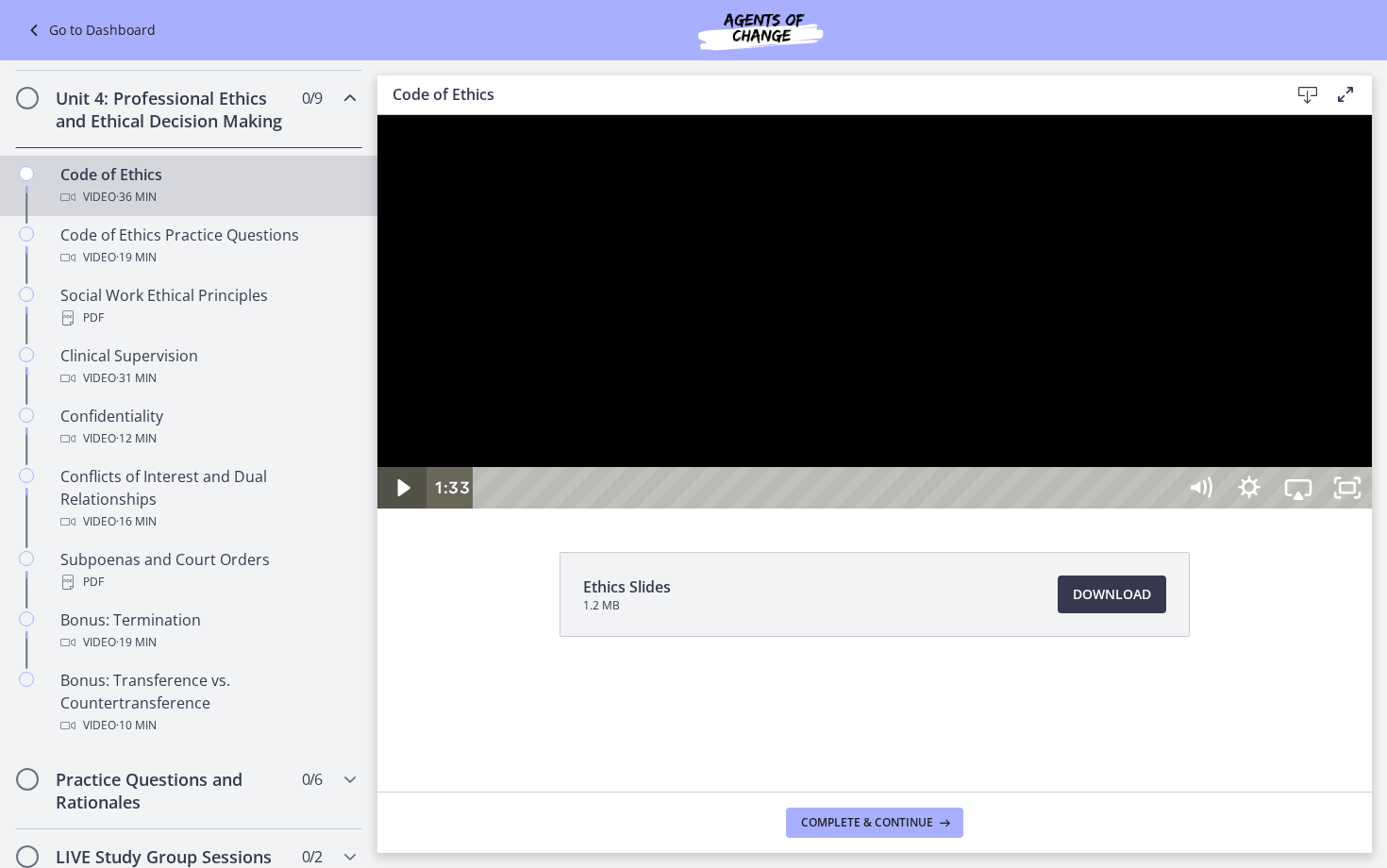 type 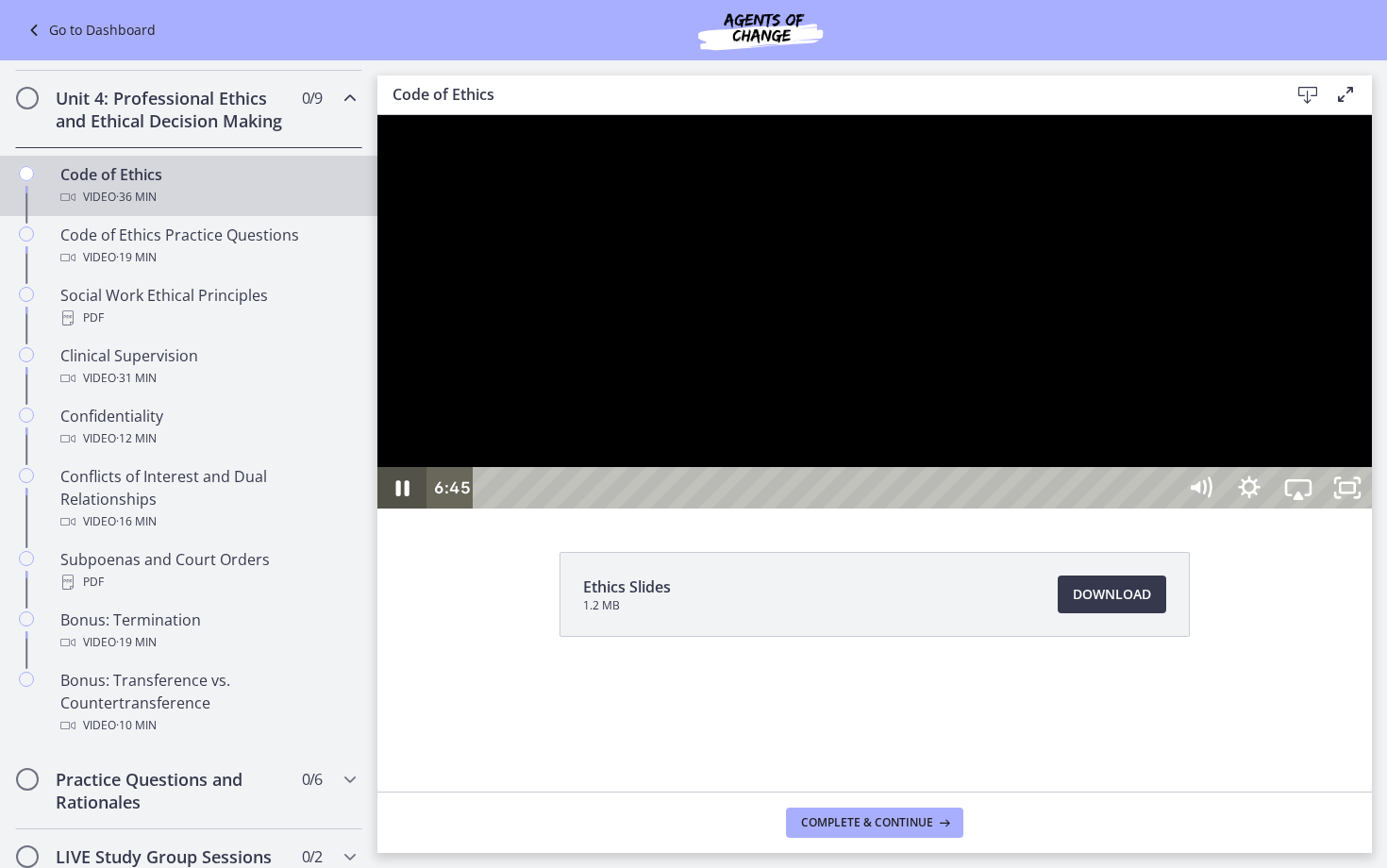 click at bounding box center (402, 488) 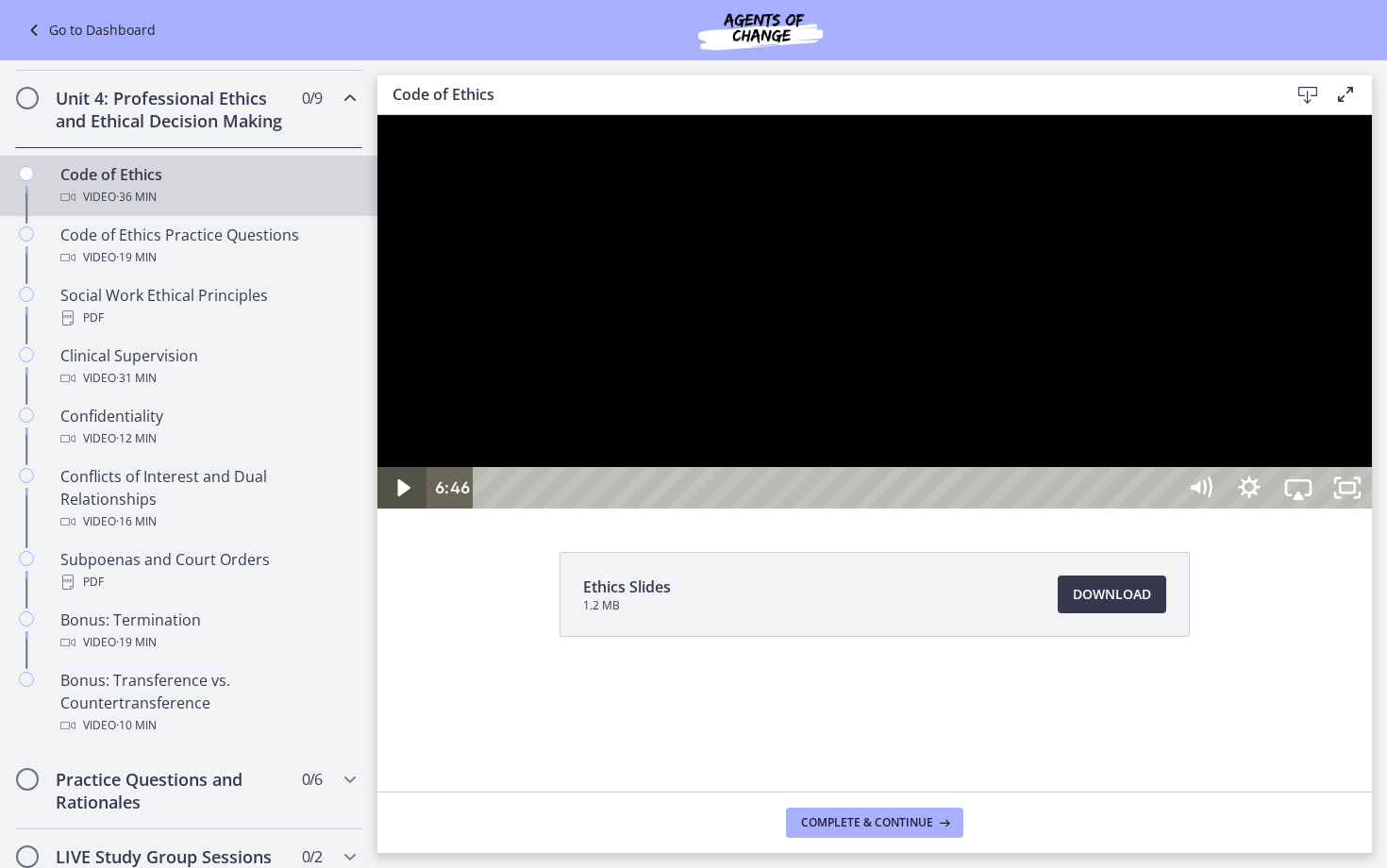 click at bounding box center [402, 488] 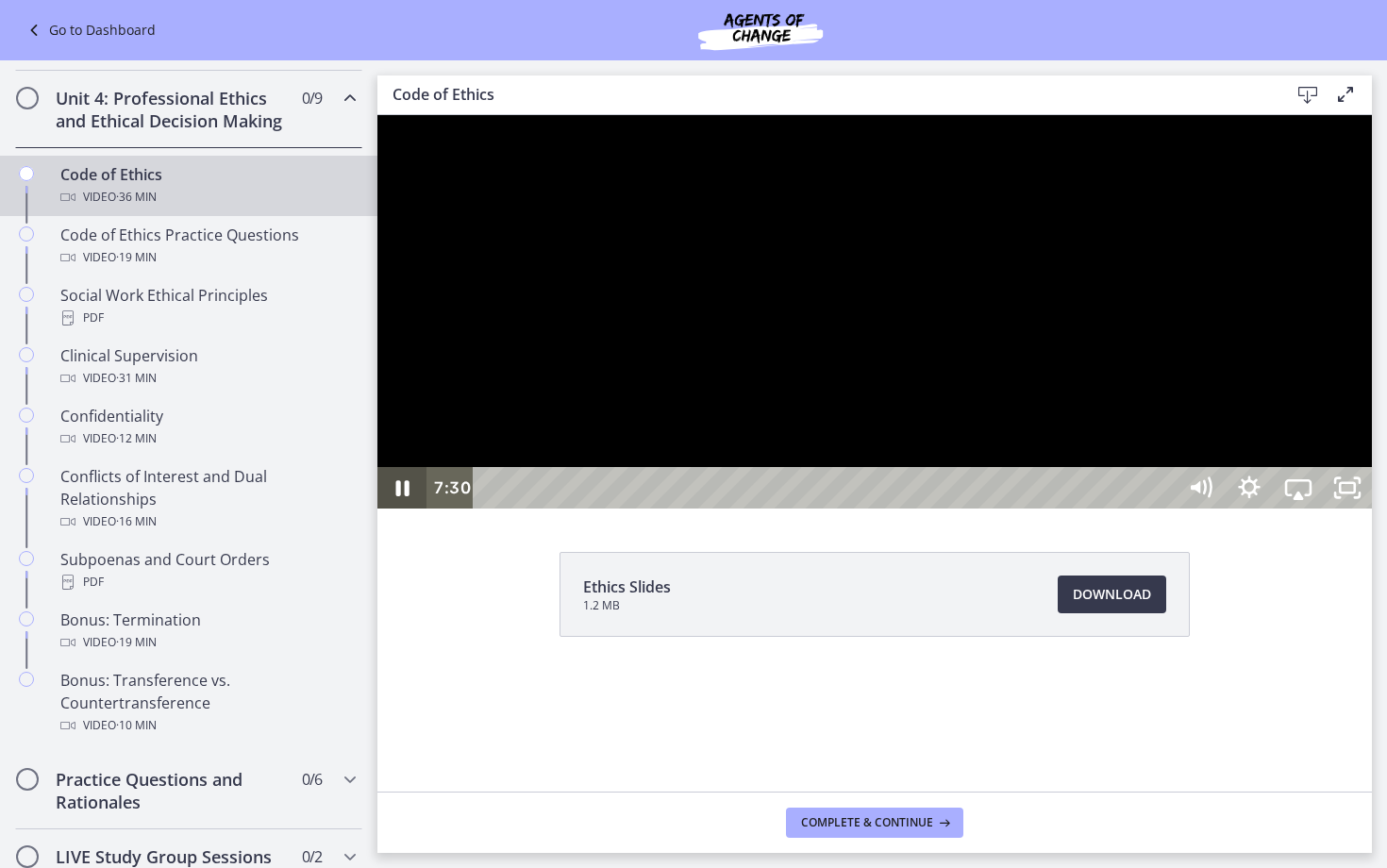 click at bounding box center (402, 488) 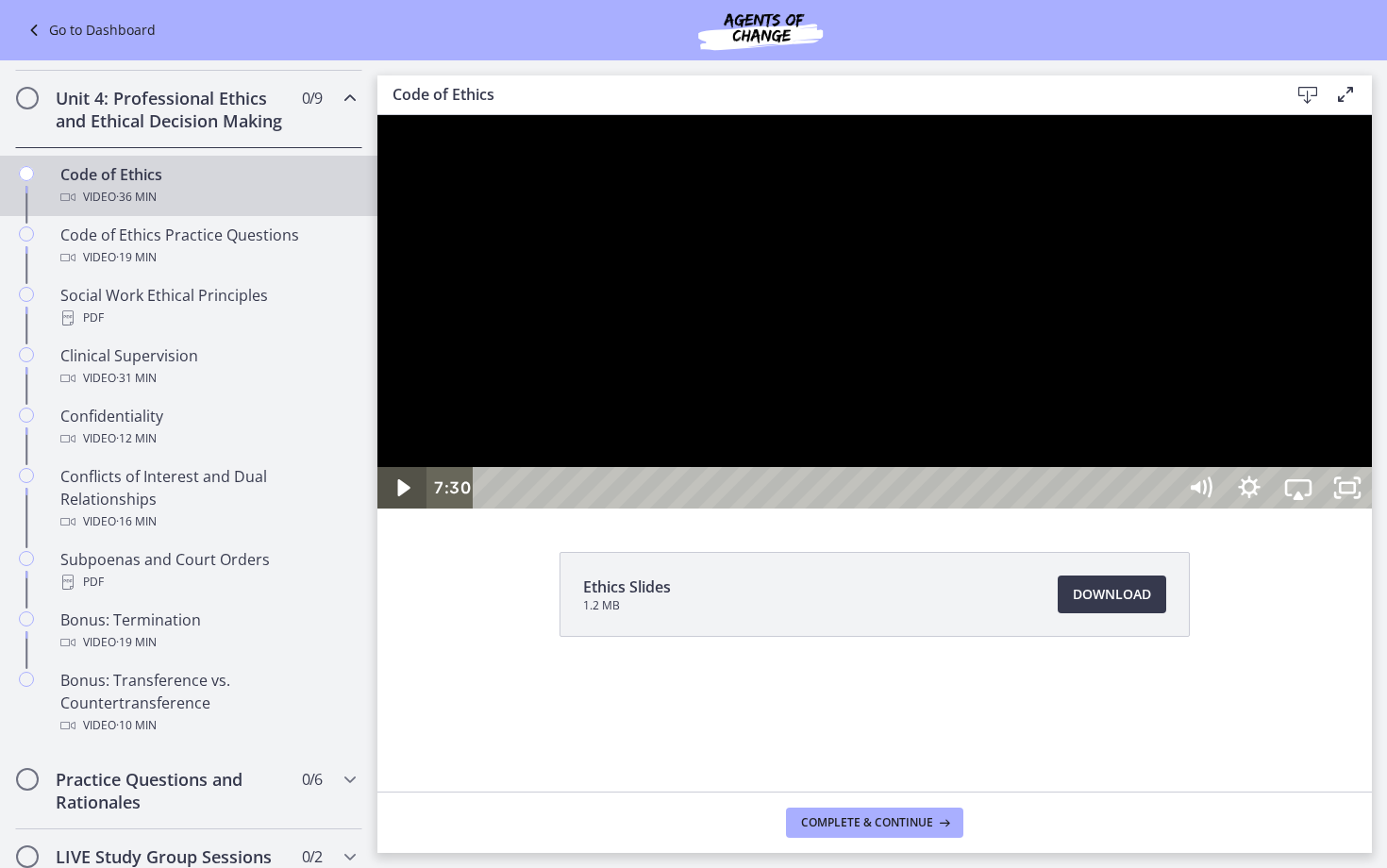 click at bounding box center [402, 488] 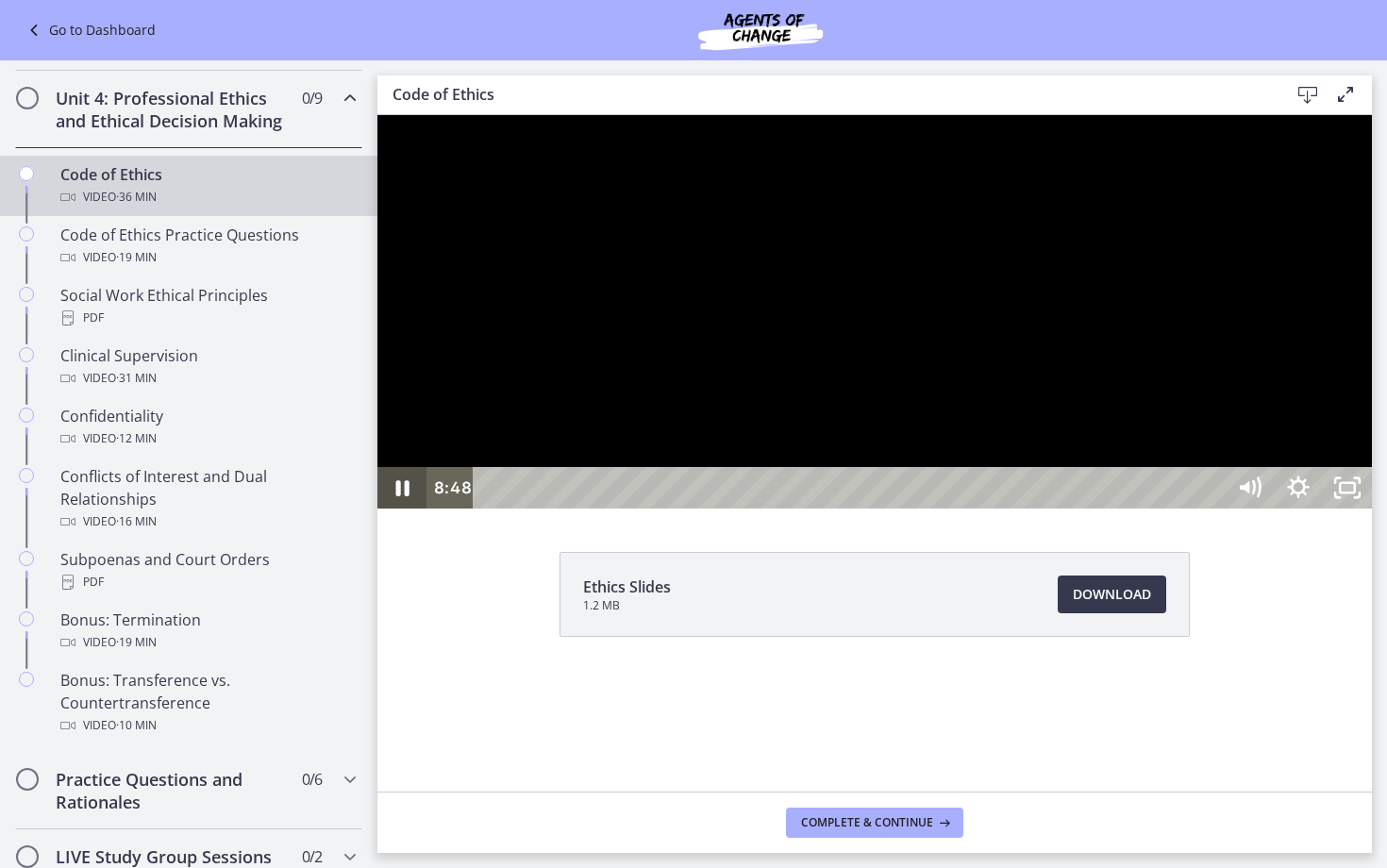 click at bounding box center [402, 488] 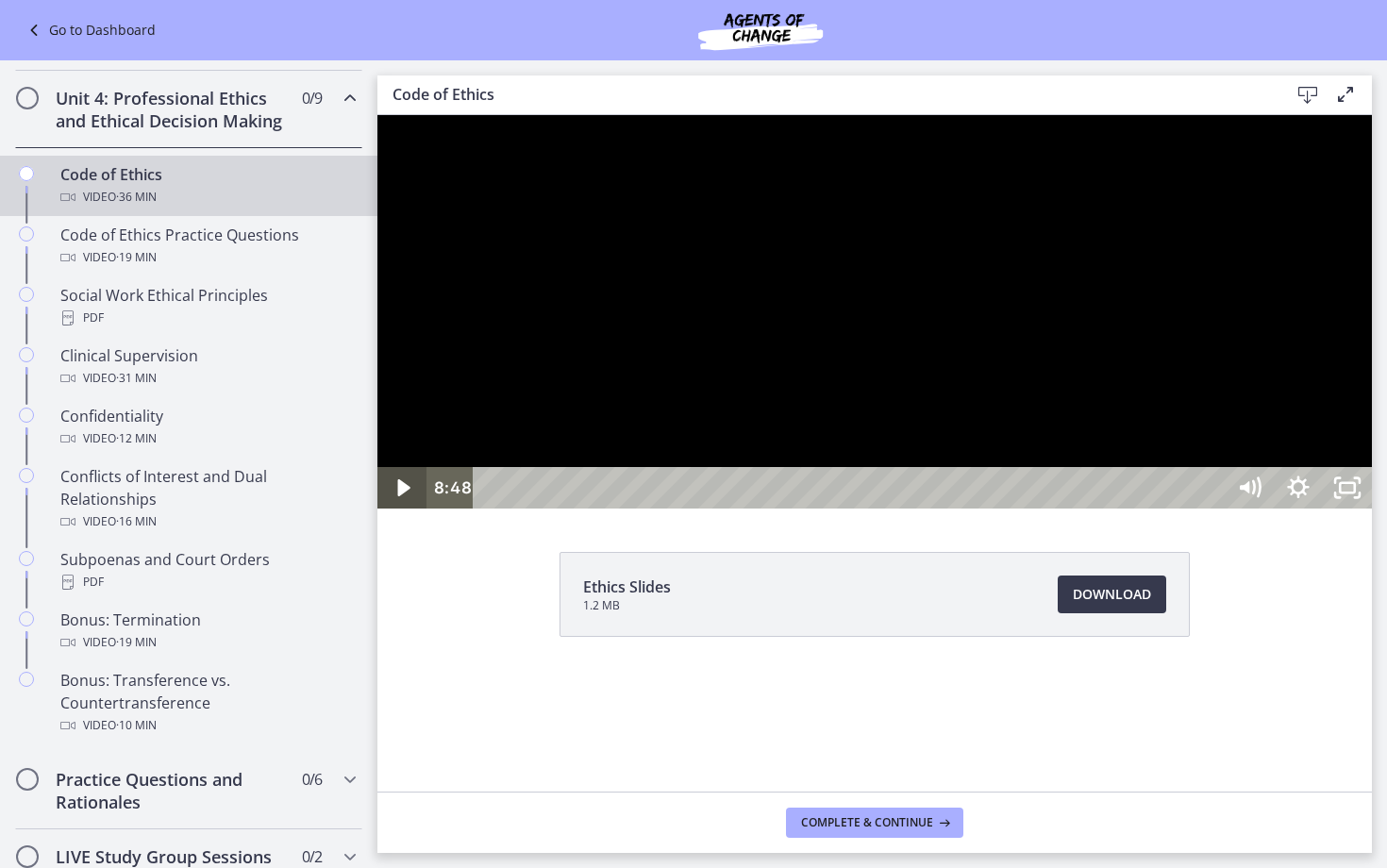 click at bounding box center (402, 488) 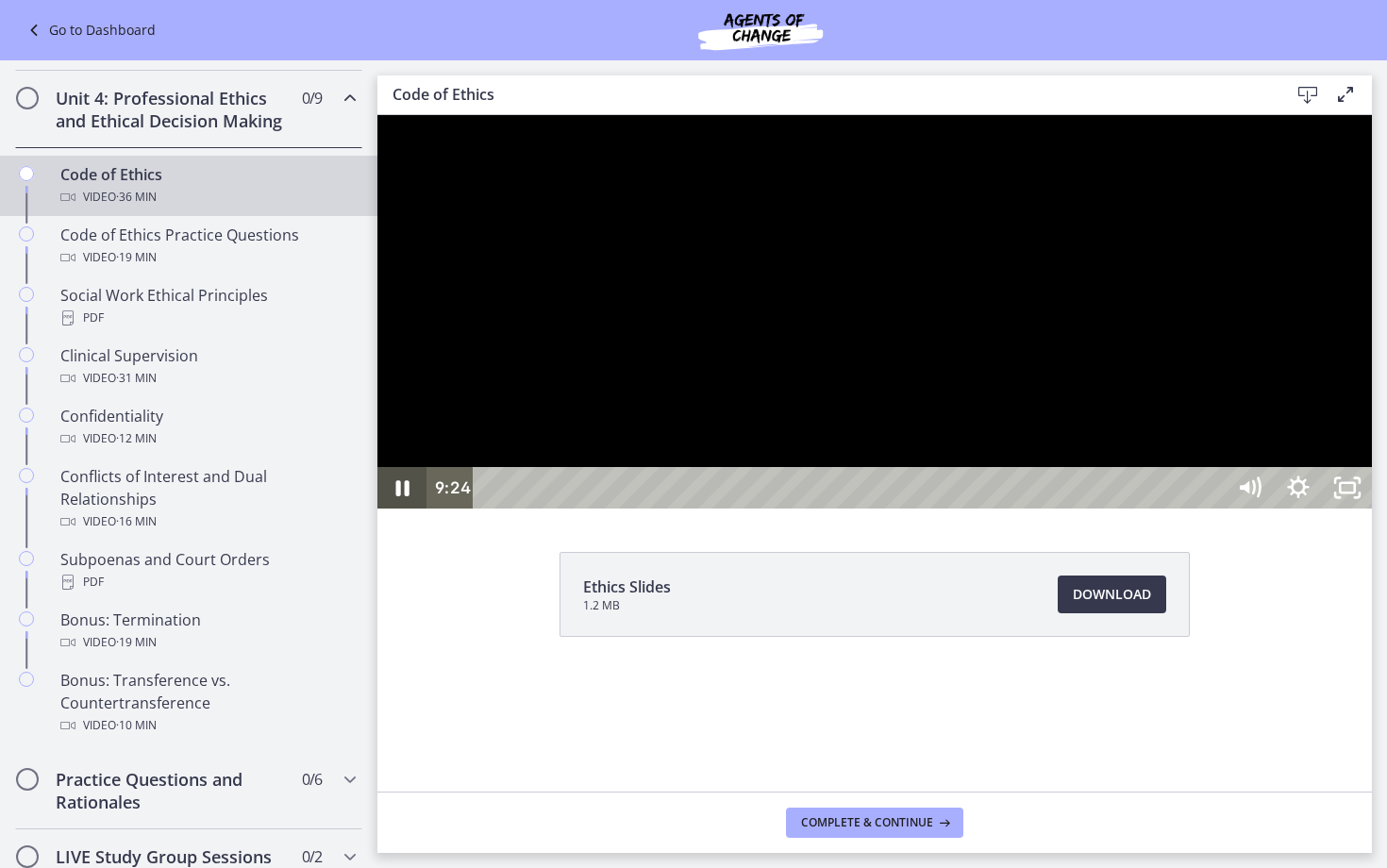 click at bounding box center (402, 488) 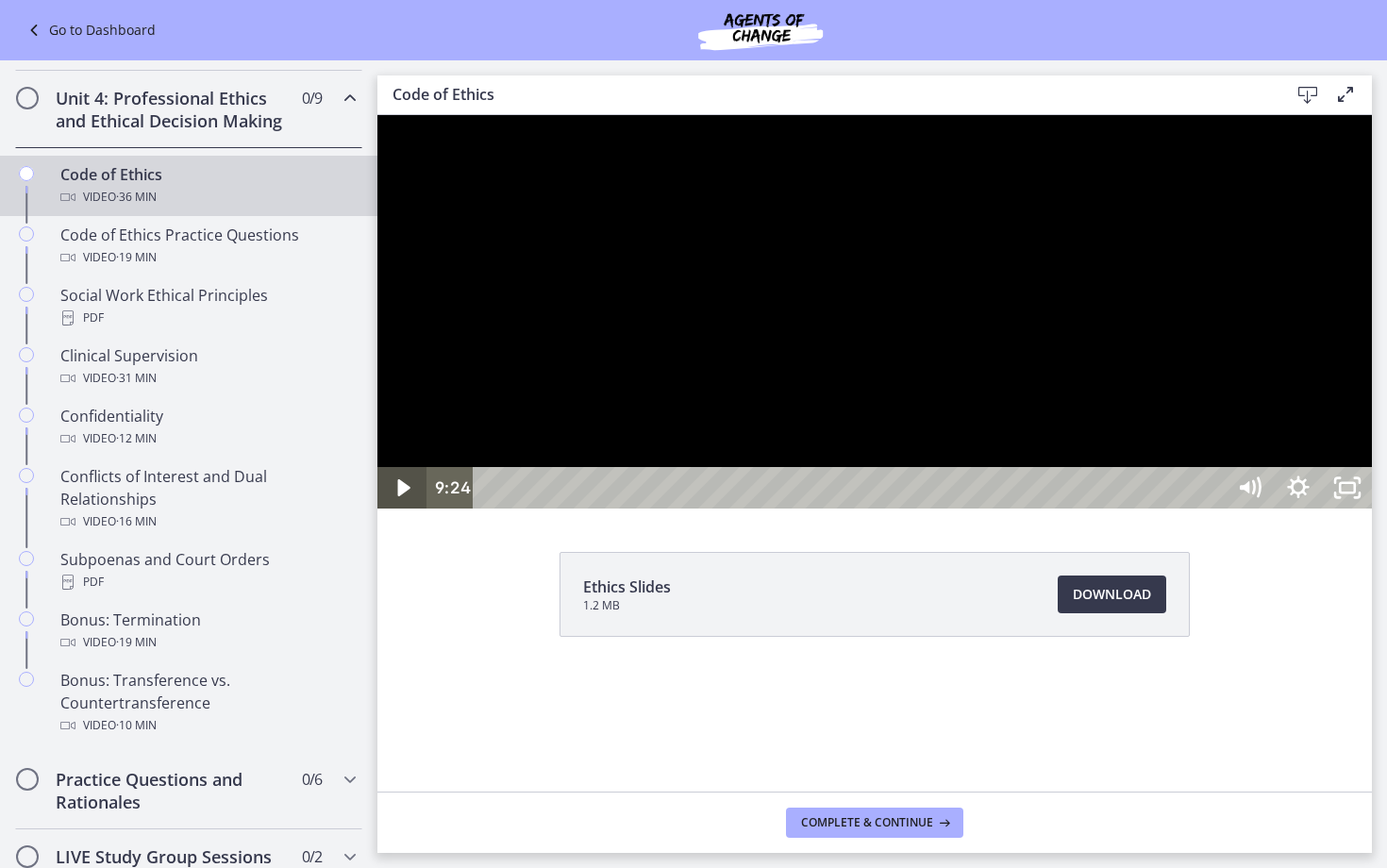 click at bounding box center (402, 488) 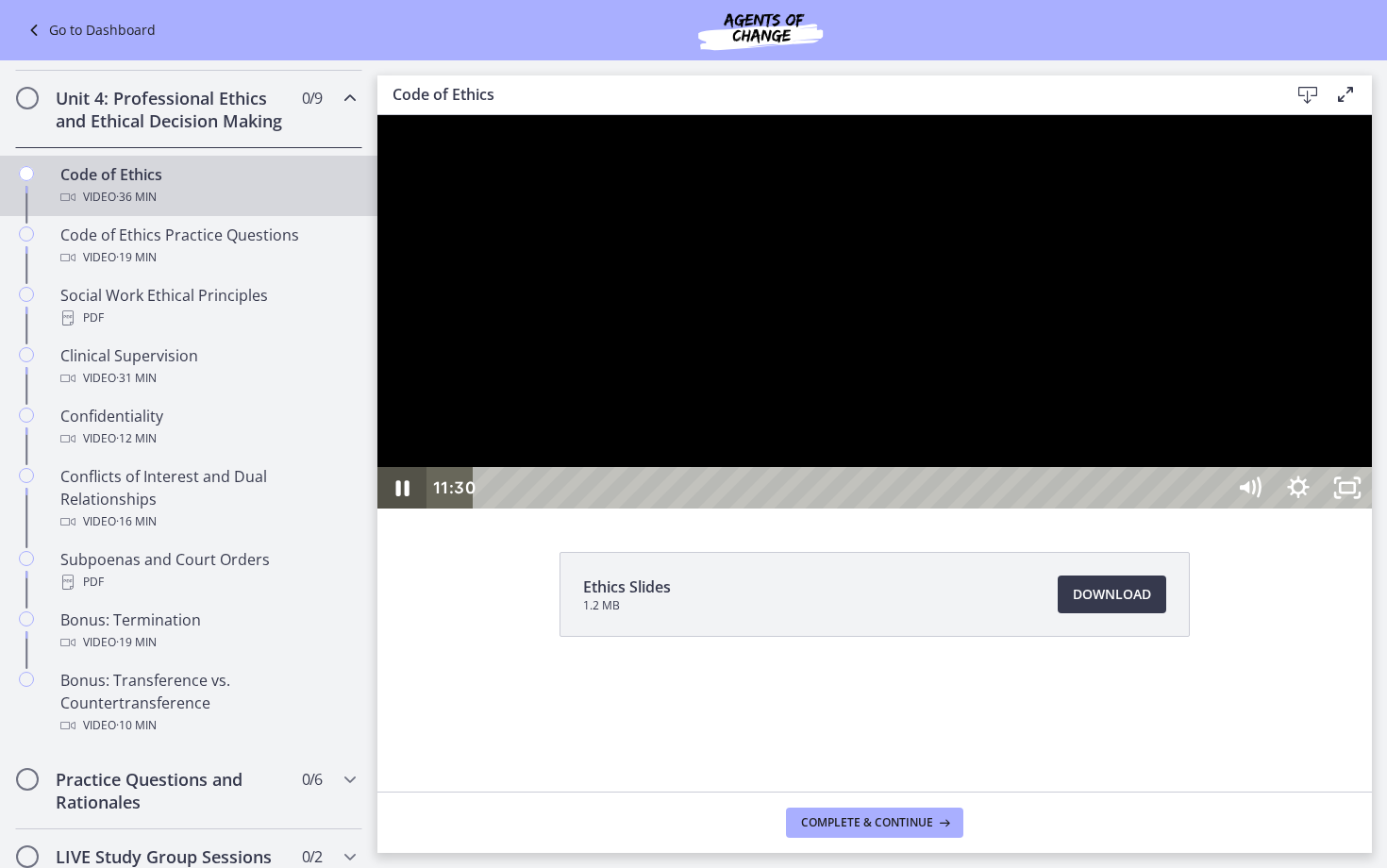 click at bounding box center [402, 488] 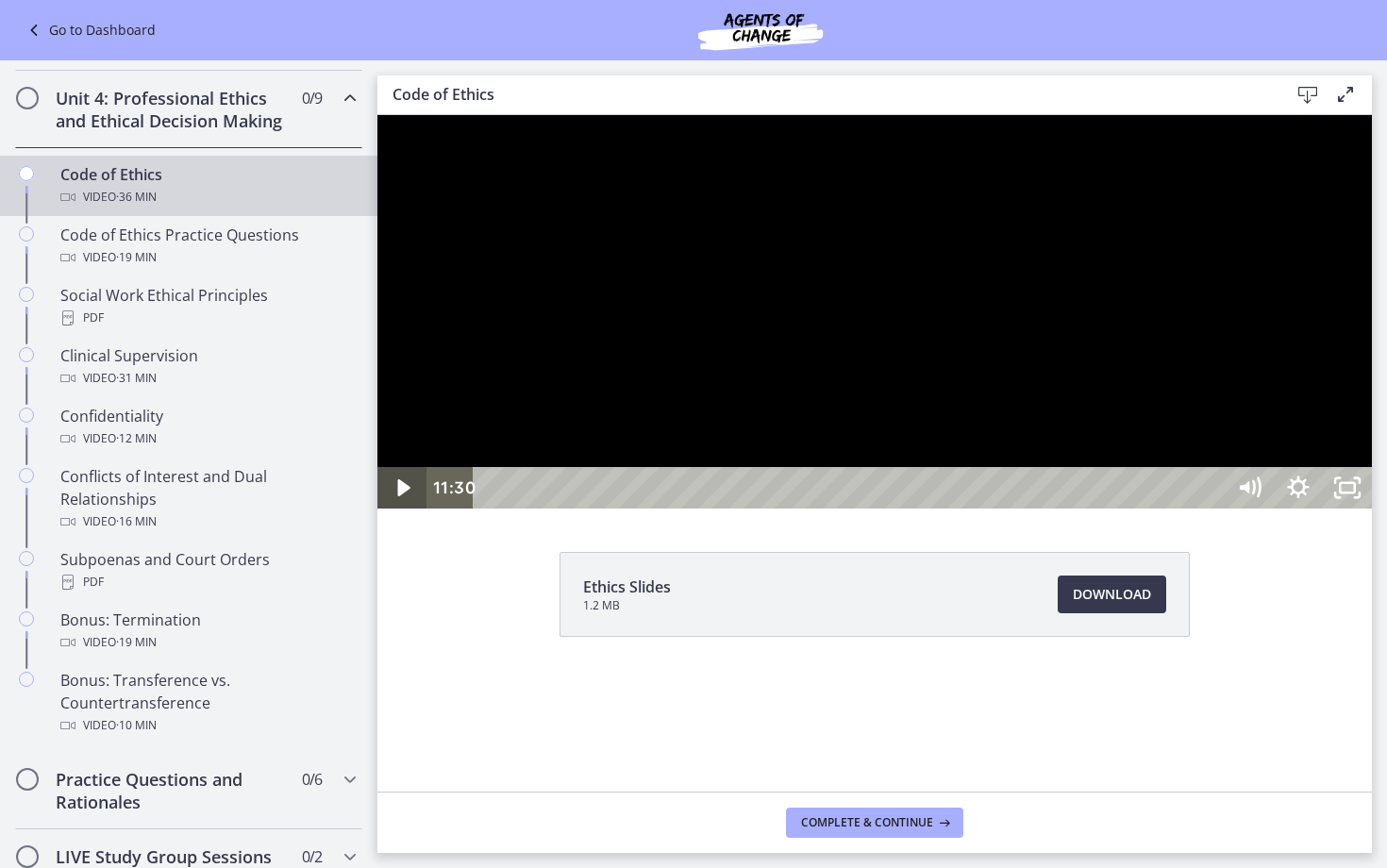 click at bounding box center (402, 488) 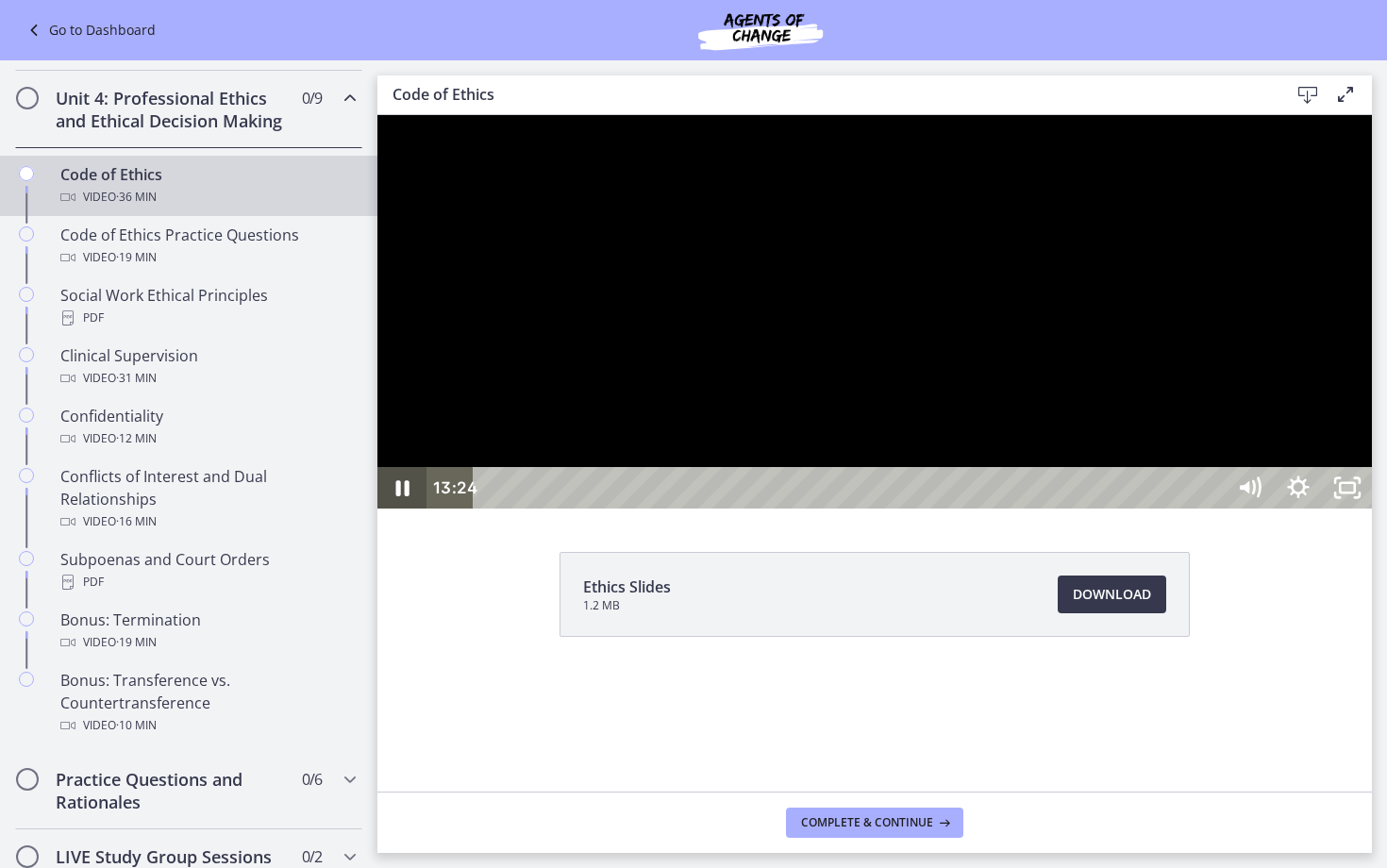 click at bounding box center [402, 488] 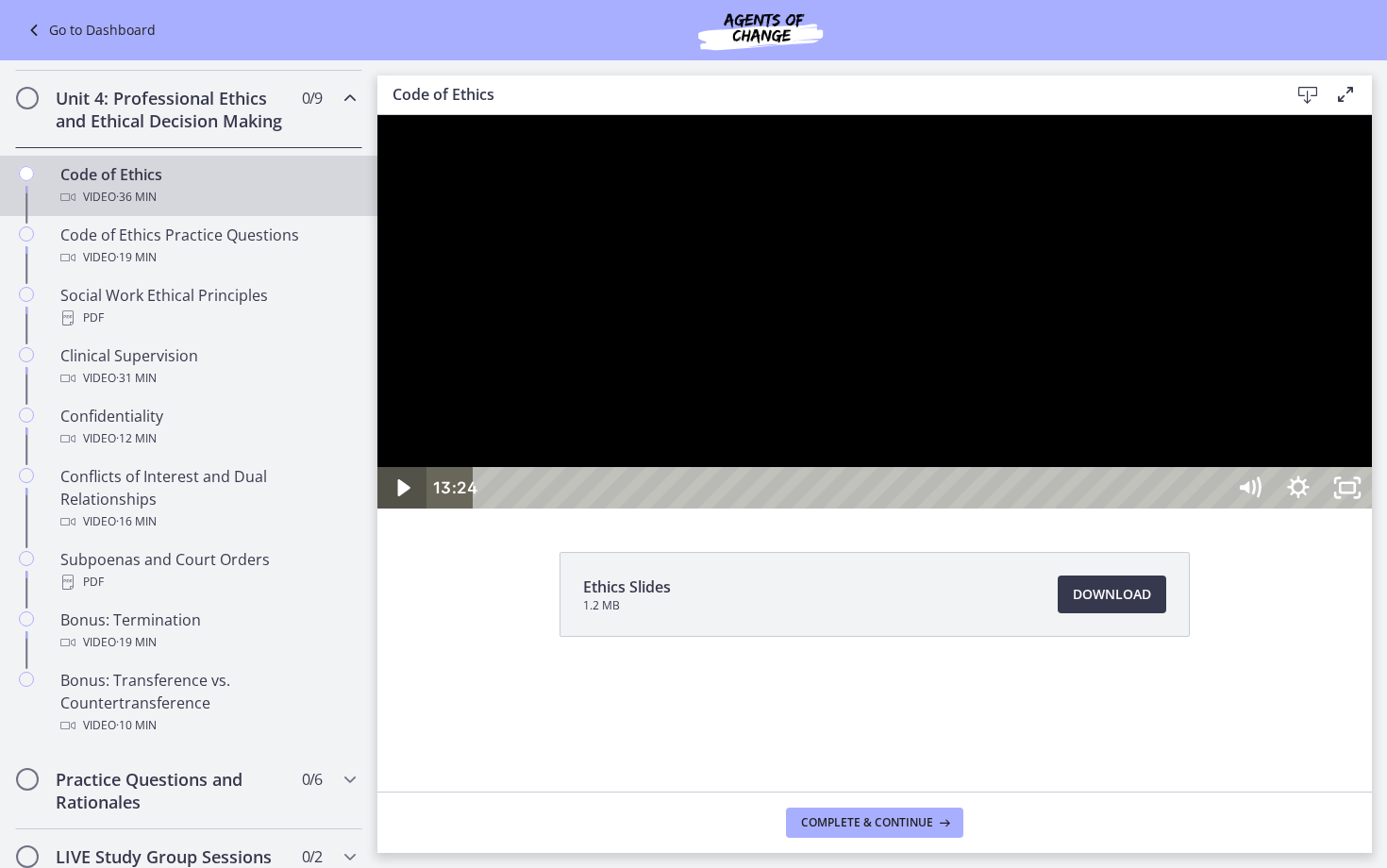click at bounding box center (402, 488) 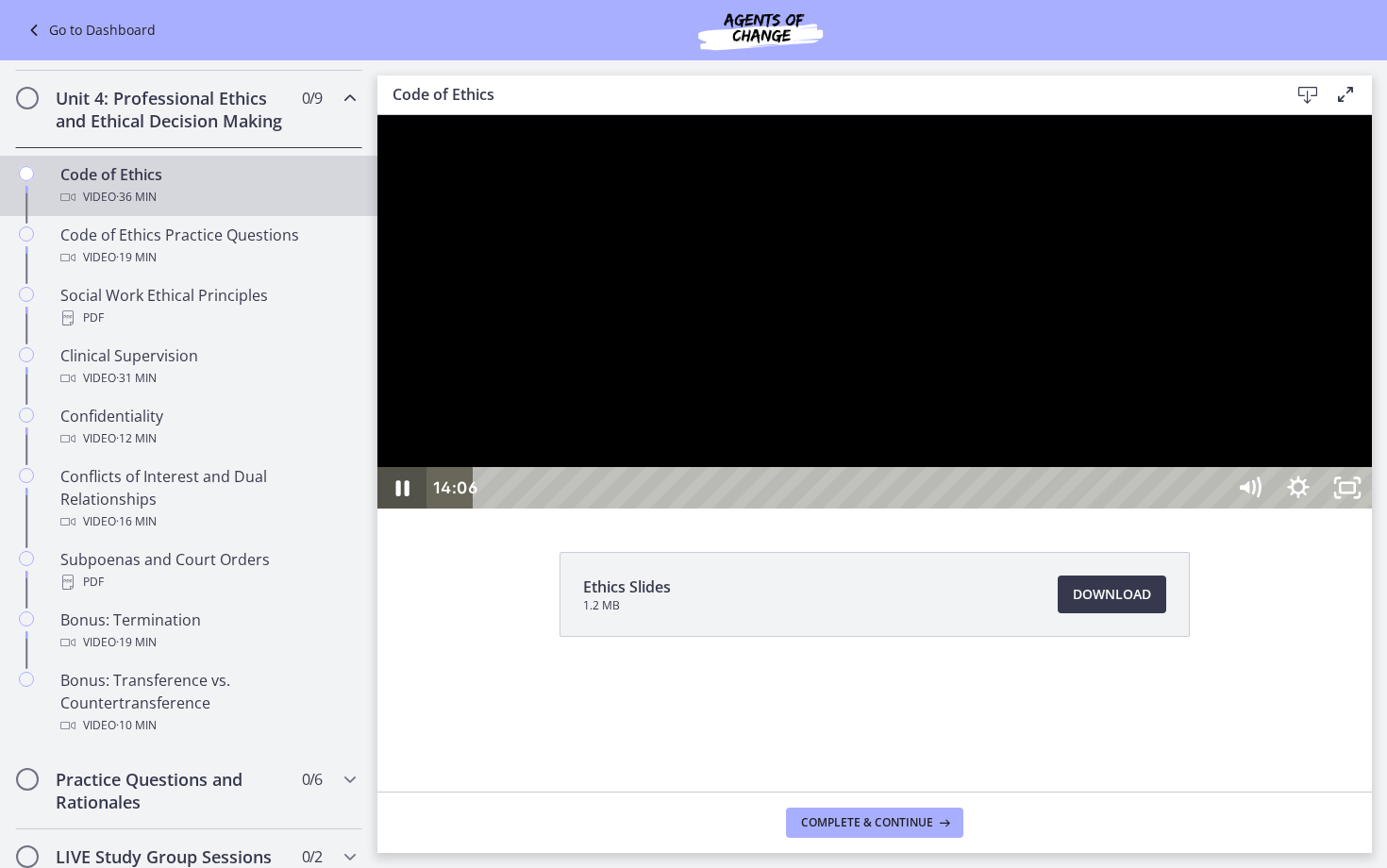 click at bounding box center (402, 488) 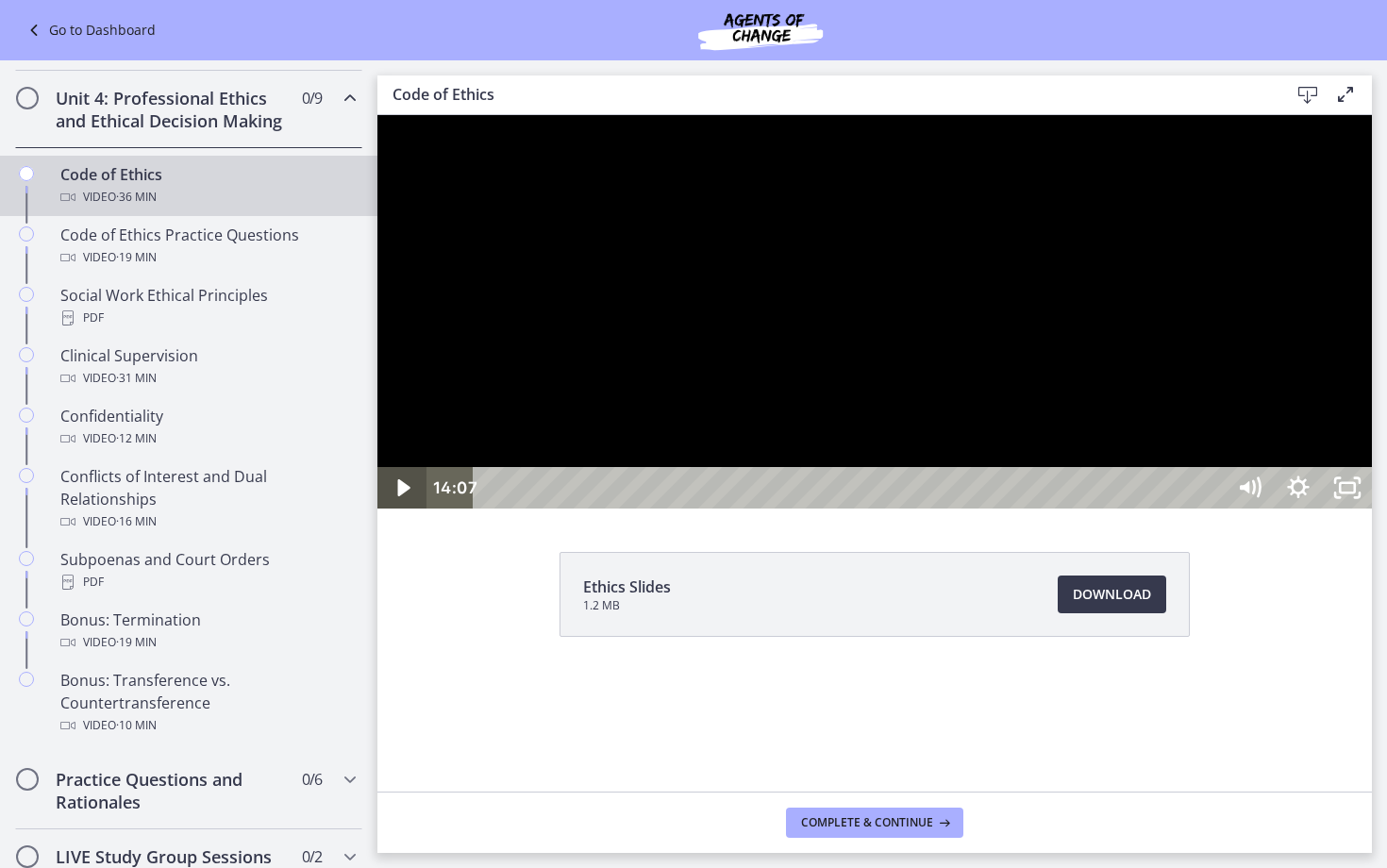 click at bounding box center [402, 488] 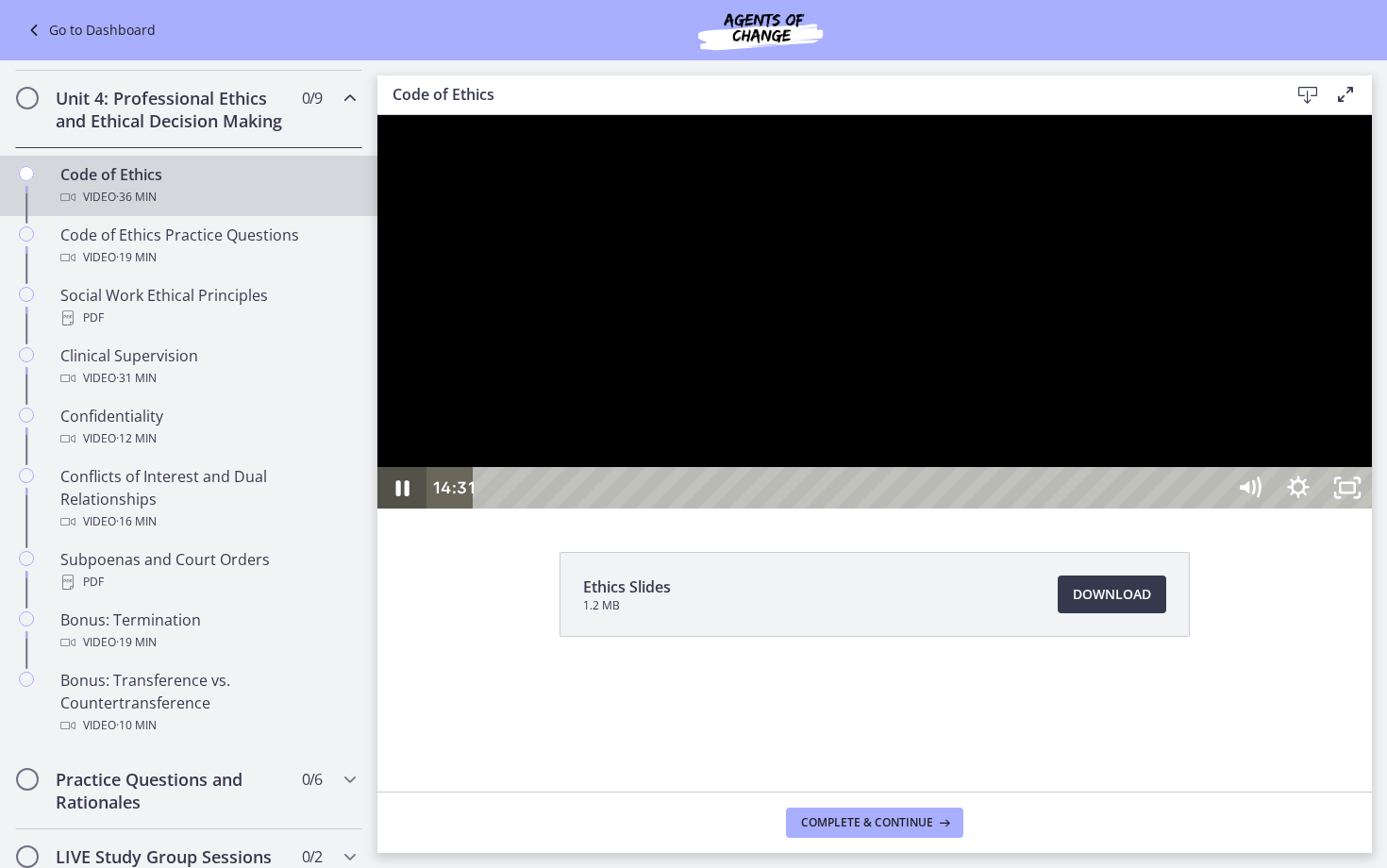 click at bounding box center [402, 488] 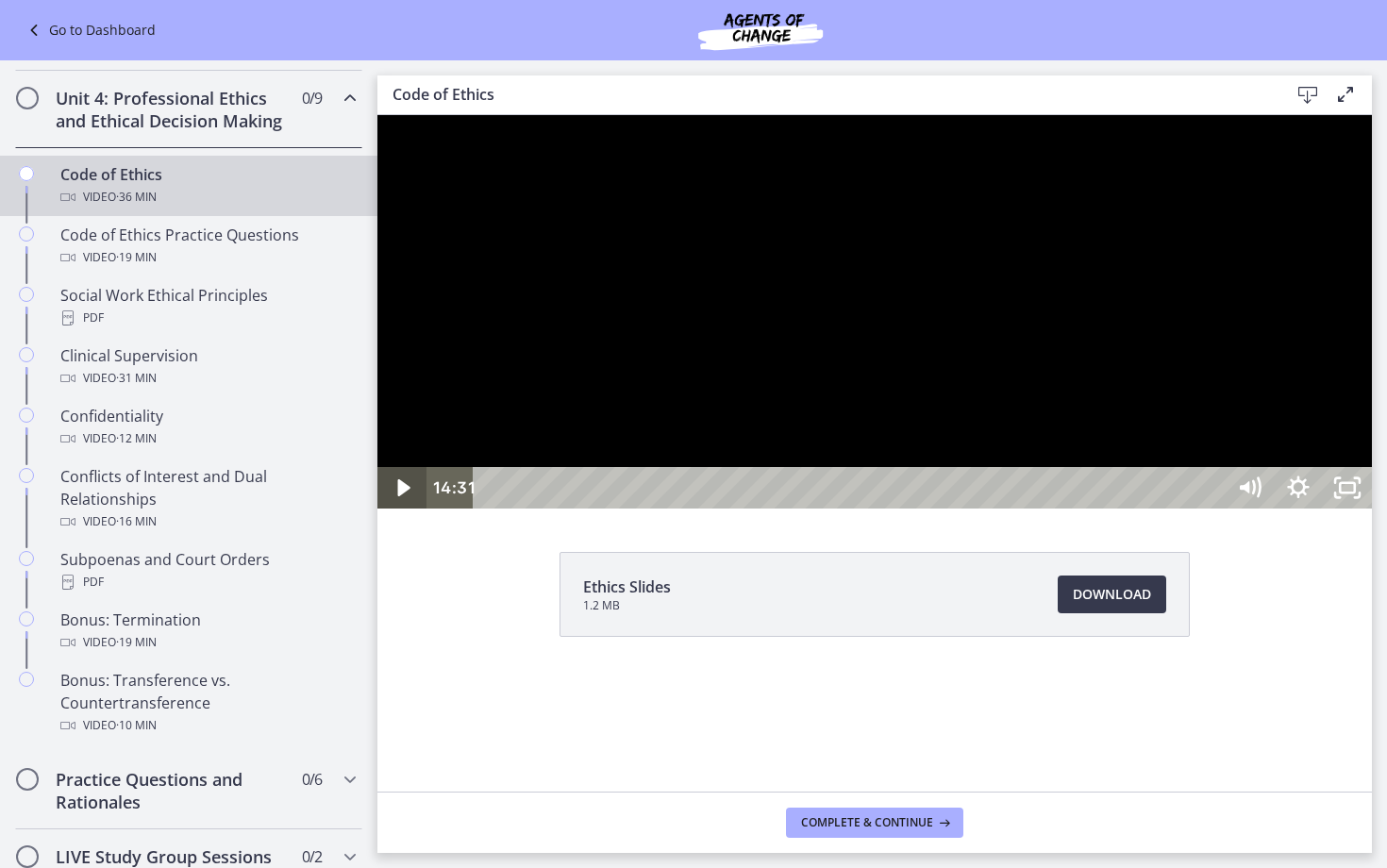 click at bounding box center [402, 488] 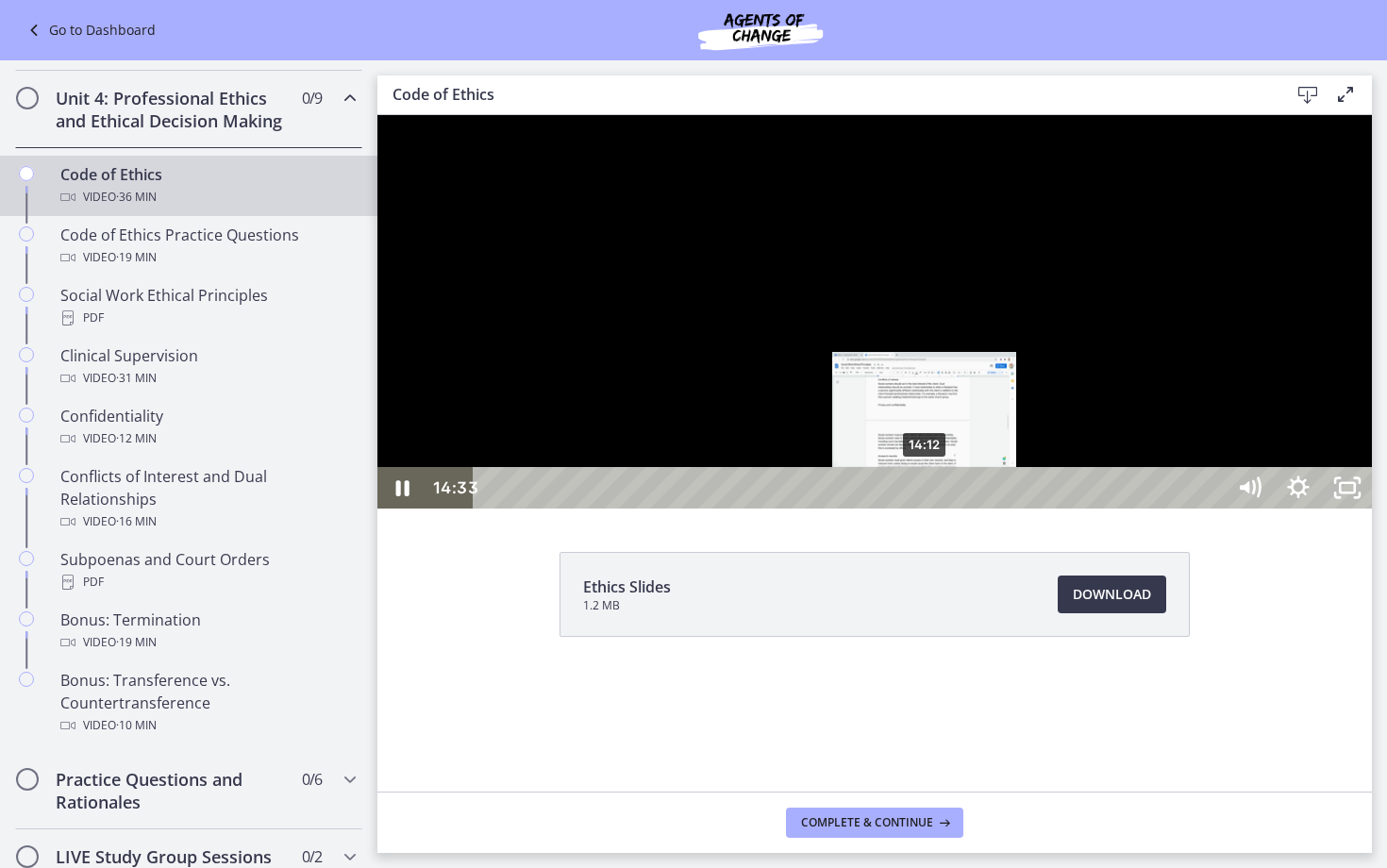 click on "14:12" at bounding box center (852, 488) 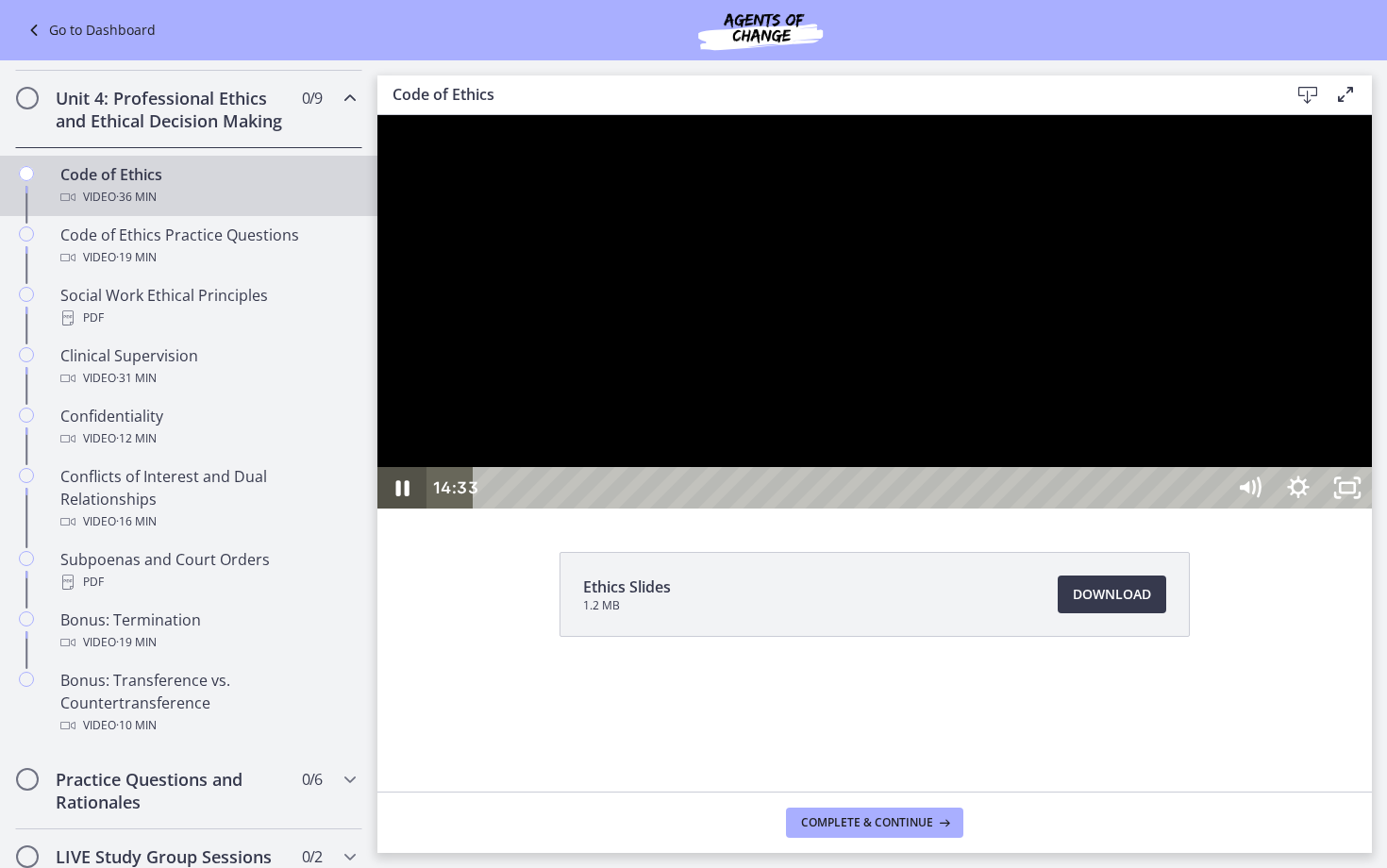 click 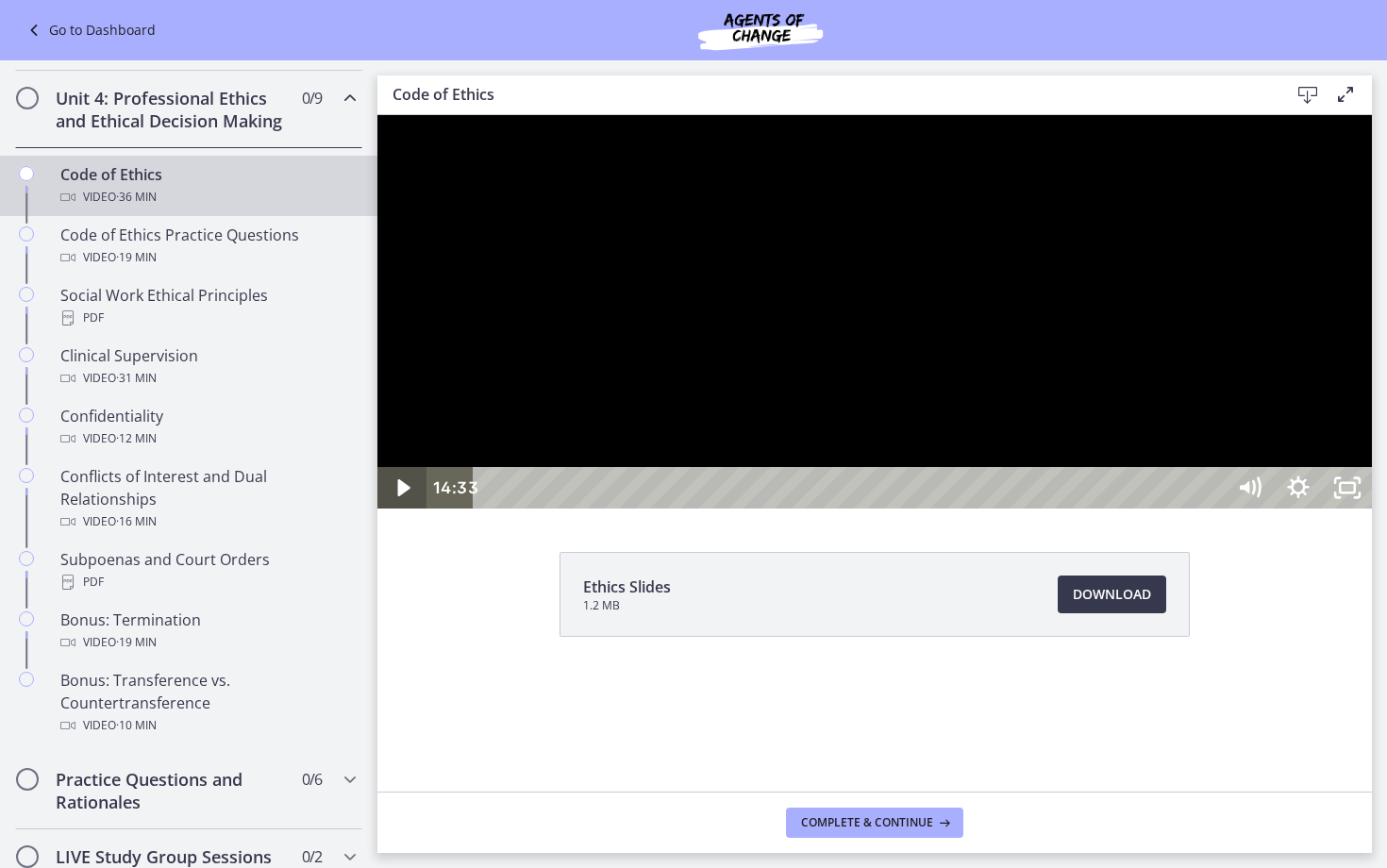 click at bounding box center (402, 488) 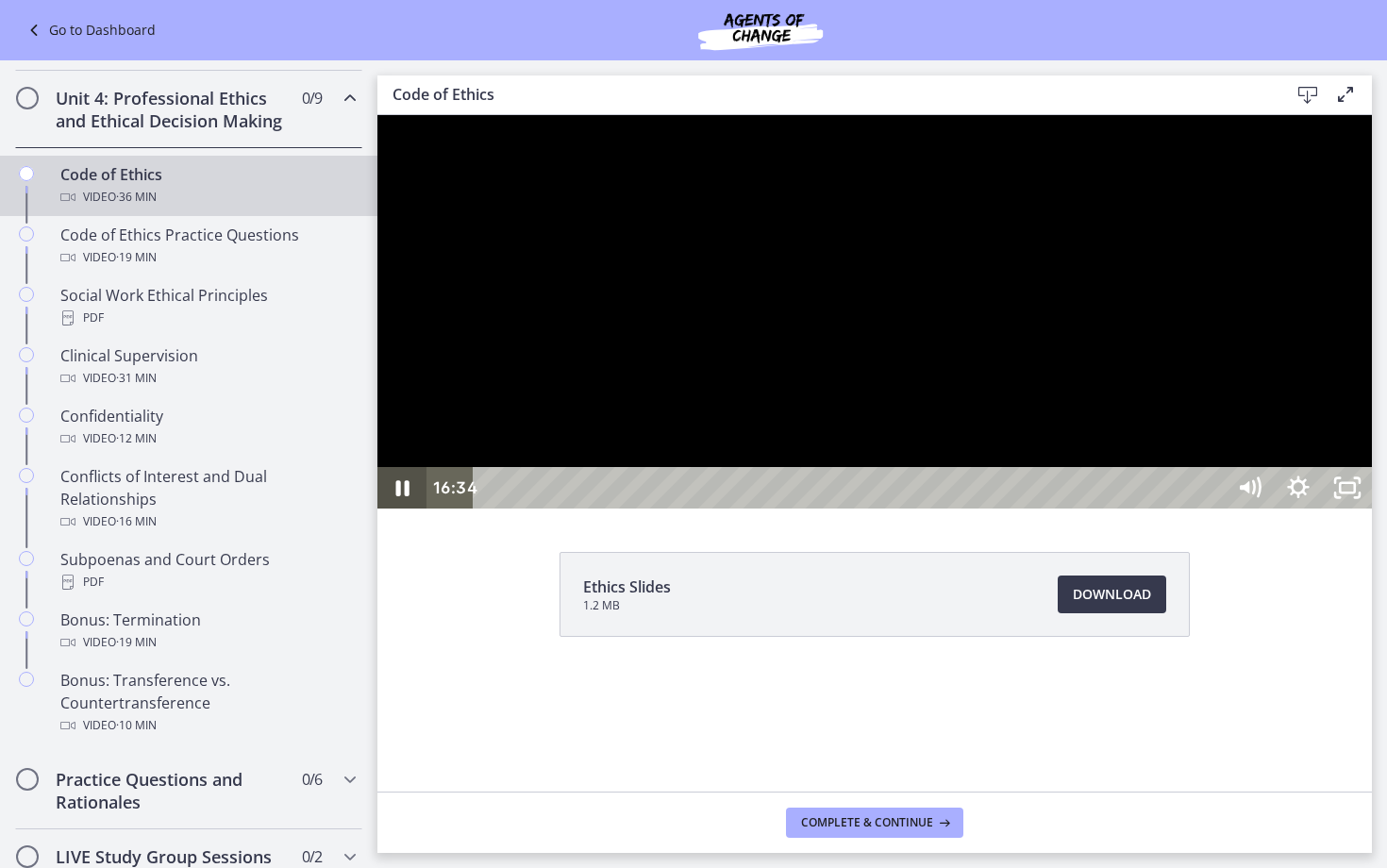 click at bounding box center [402, 488] 